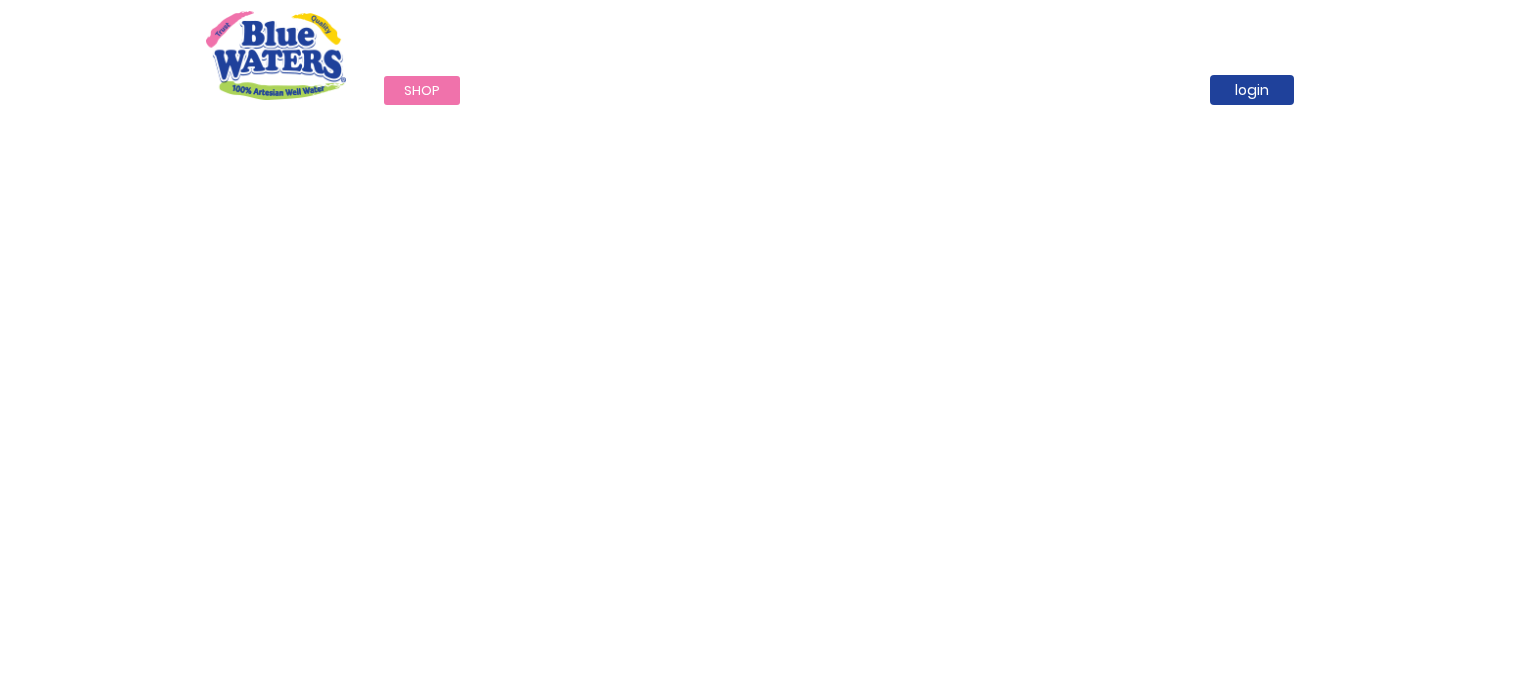 scroll, scrollTop: 0, scrollLeft: 0, axis: both 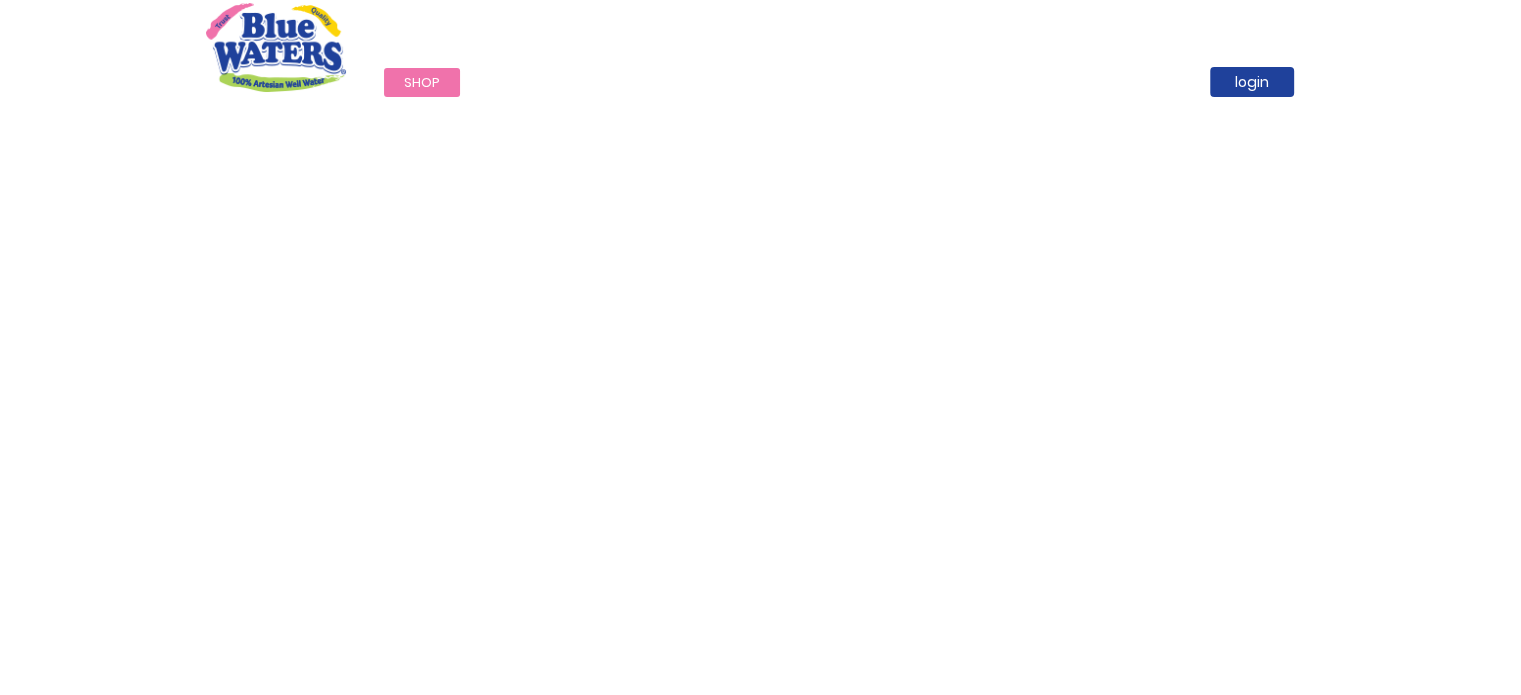 click on "Shop" at bounding box center [422, 82] 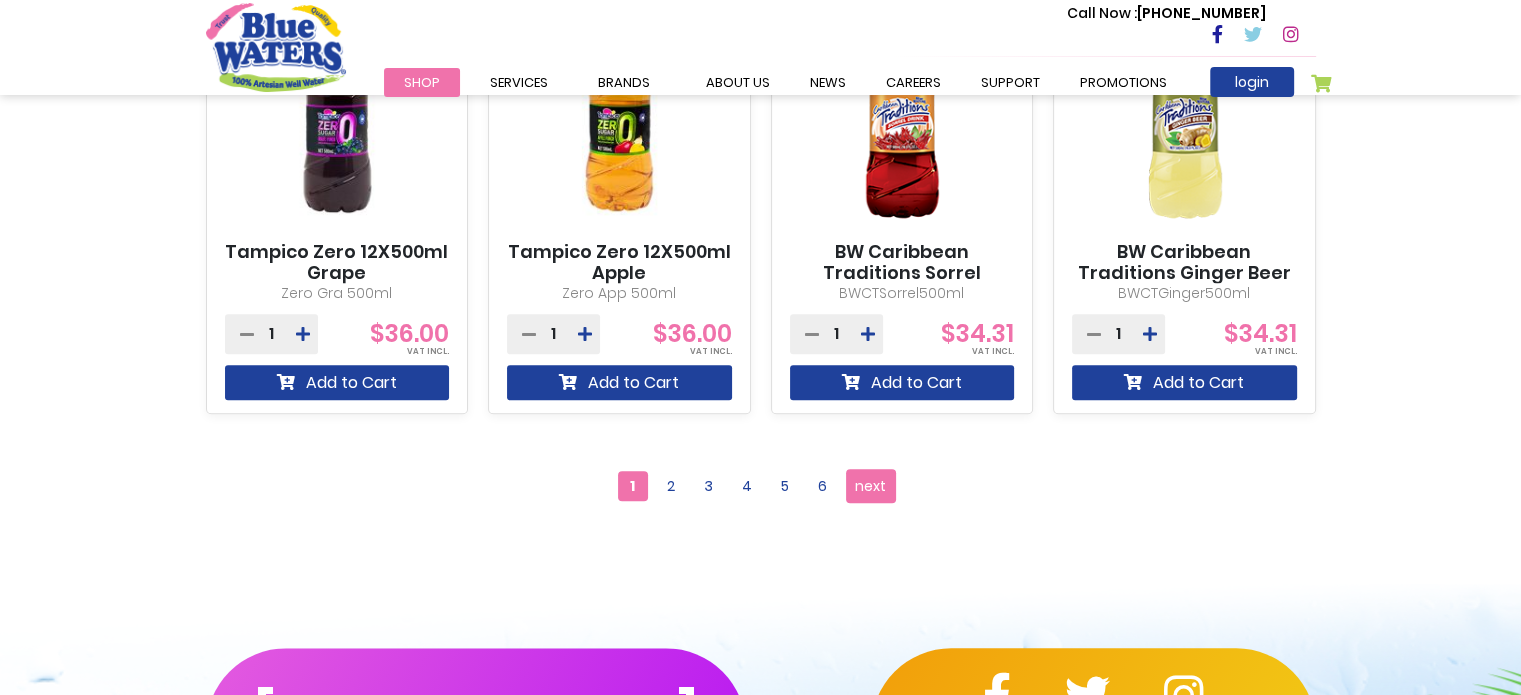 scroll, scrollTop: 1900, scrollLeft: 0, axis: vertical 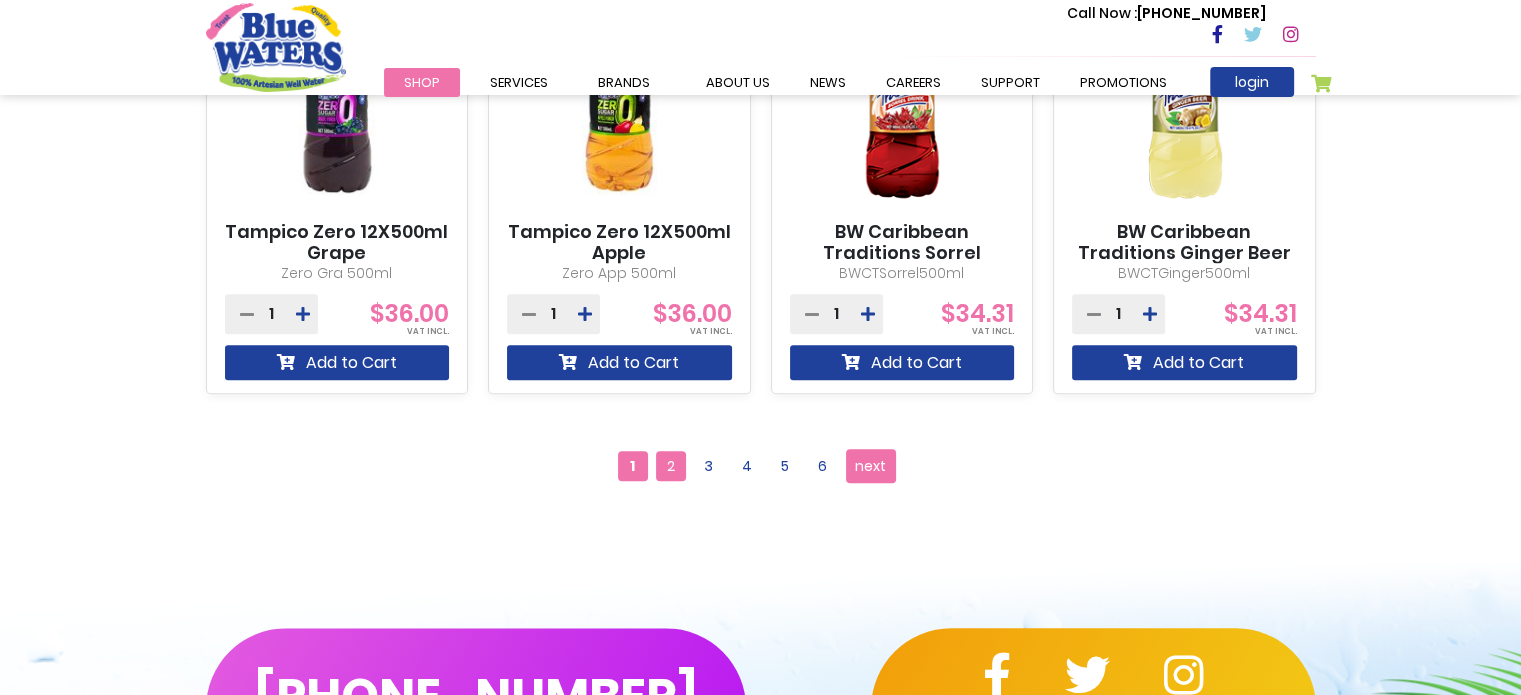 click on "2" at bounding box center (671, 466) 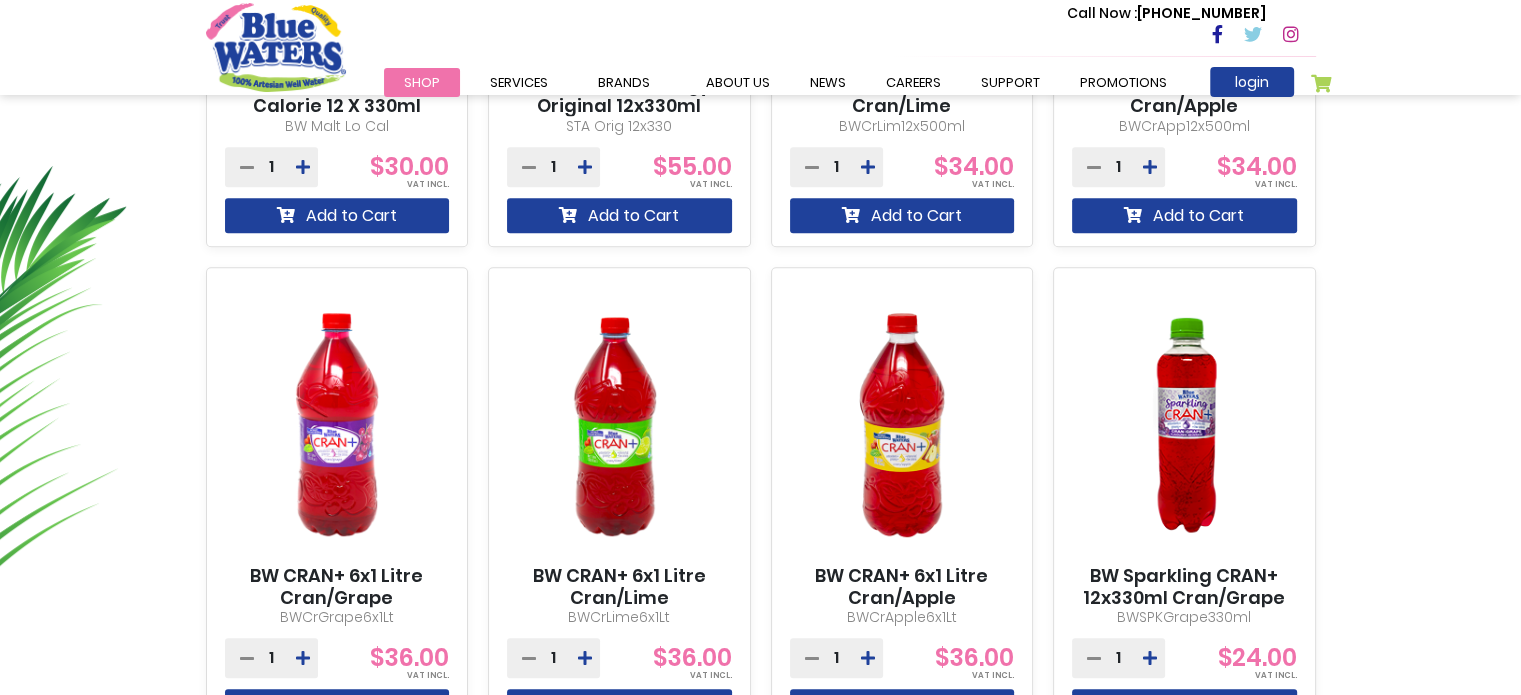scroll, scrollTop: 1100, scrollLeft: 0, axis: vertical 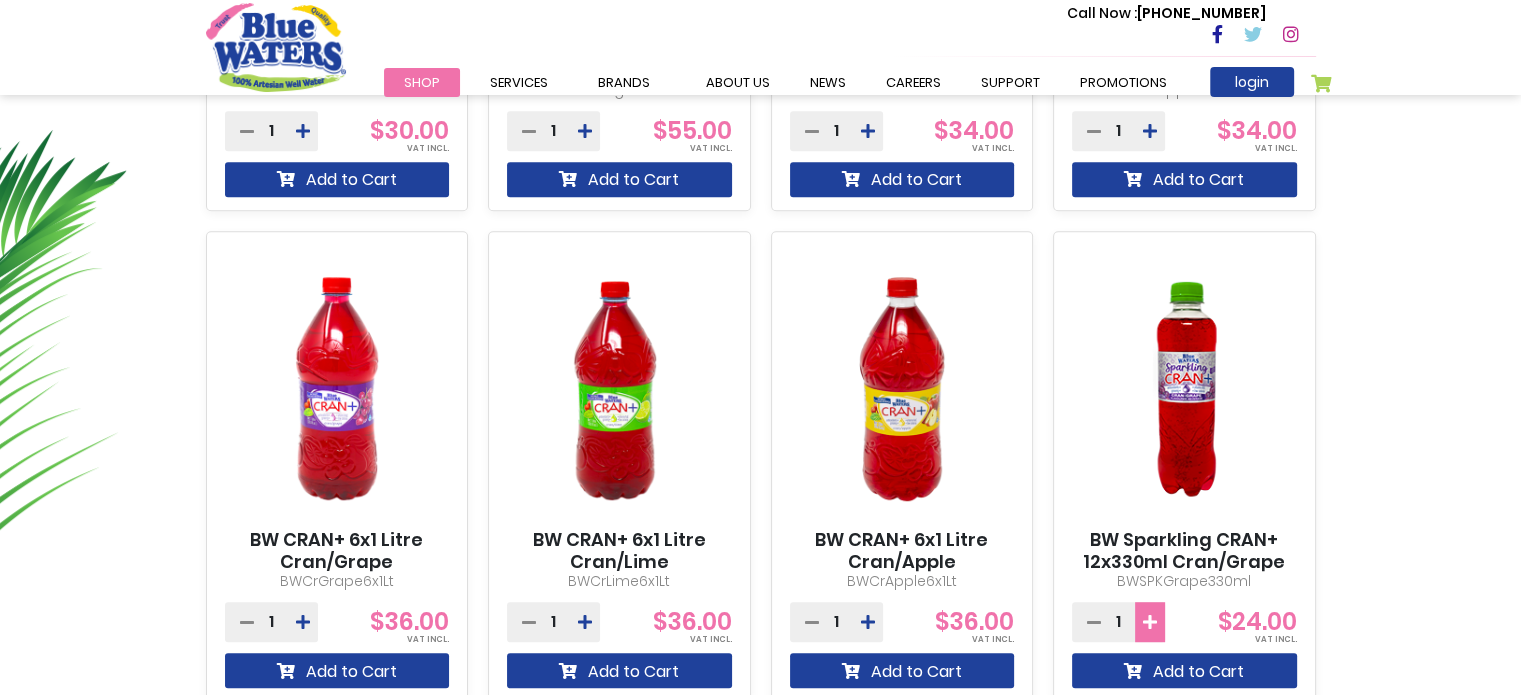 click at bounding box center [1150, 622] 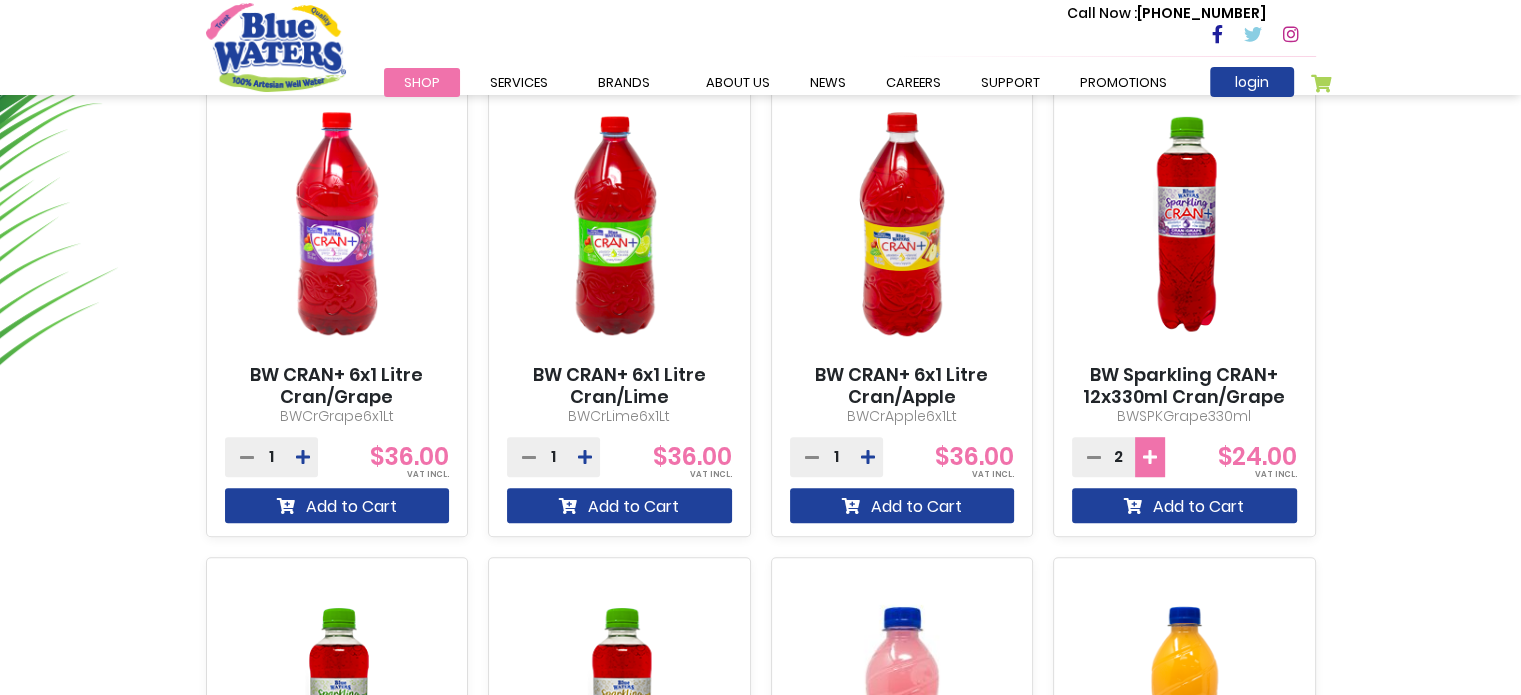 scroll, scrollTop: 1300, scrollLeft: 0, axis: vertical 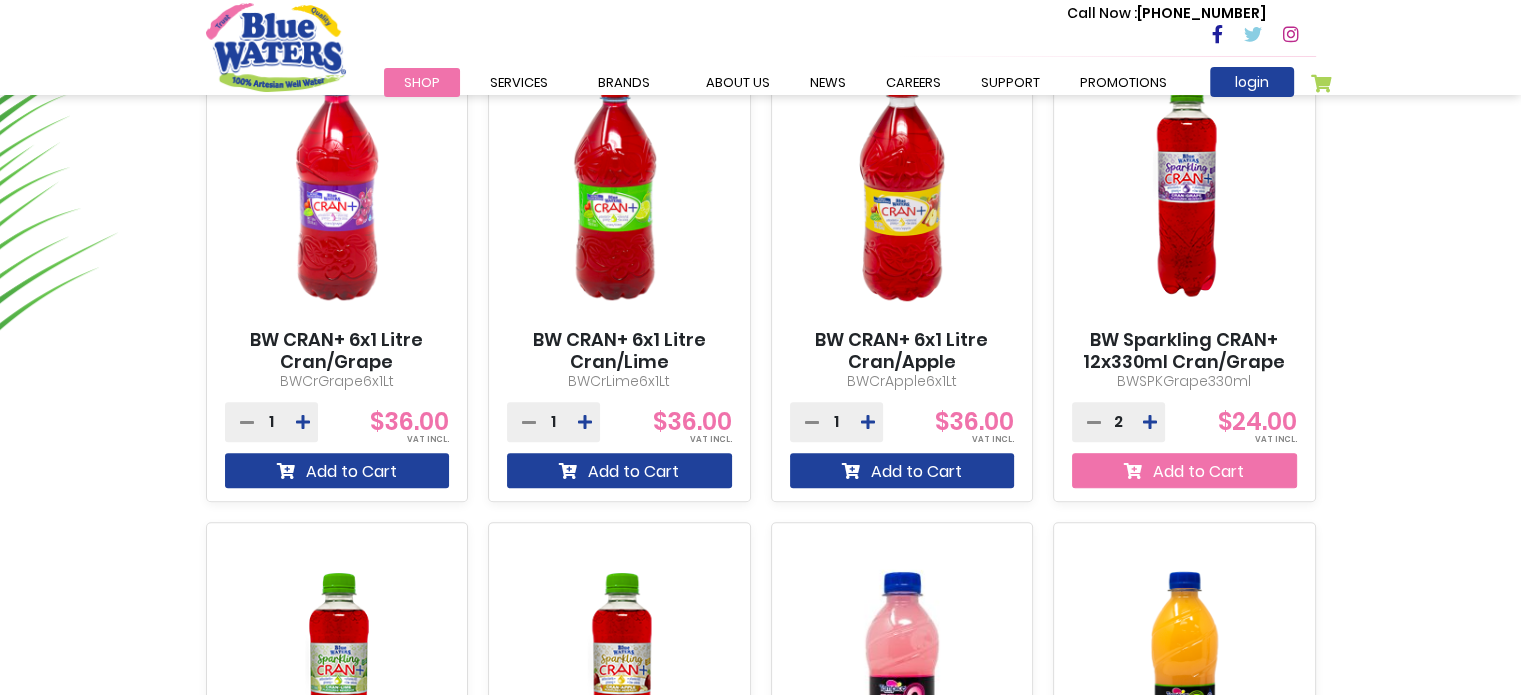 click on "Add to Cart" at bounding box center (1184, 470) 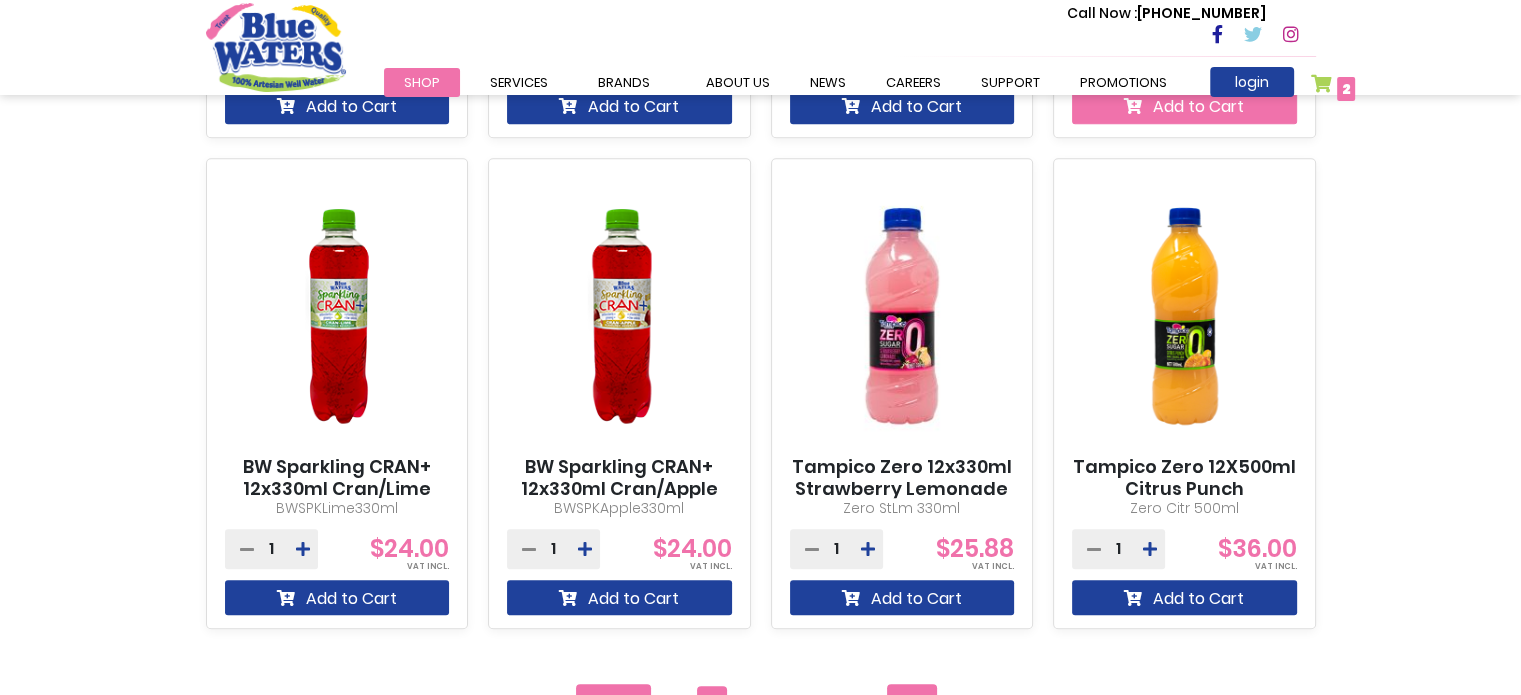 scroll, scrollTop: 1753, scrollLeft: 0, axis: vertical 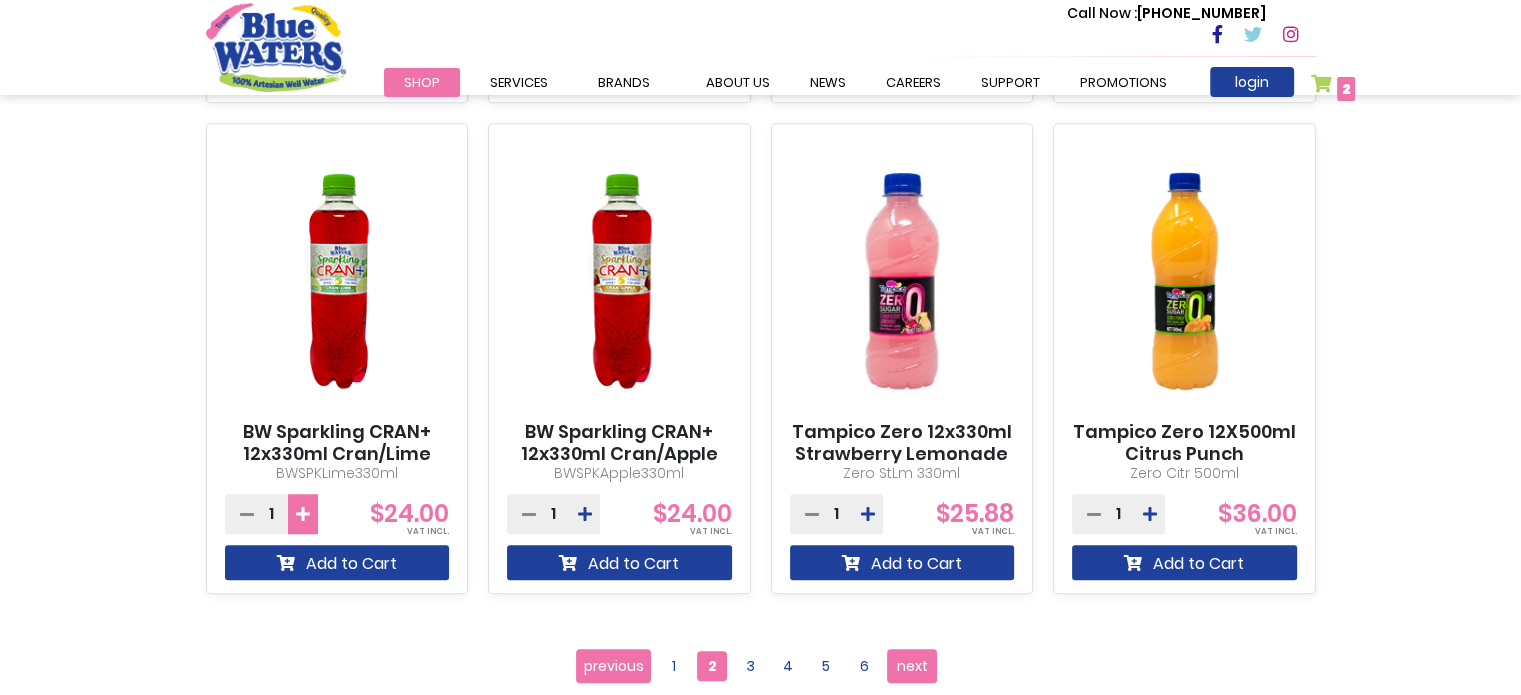 click at bounding box center [303, 514] 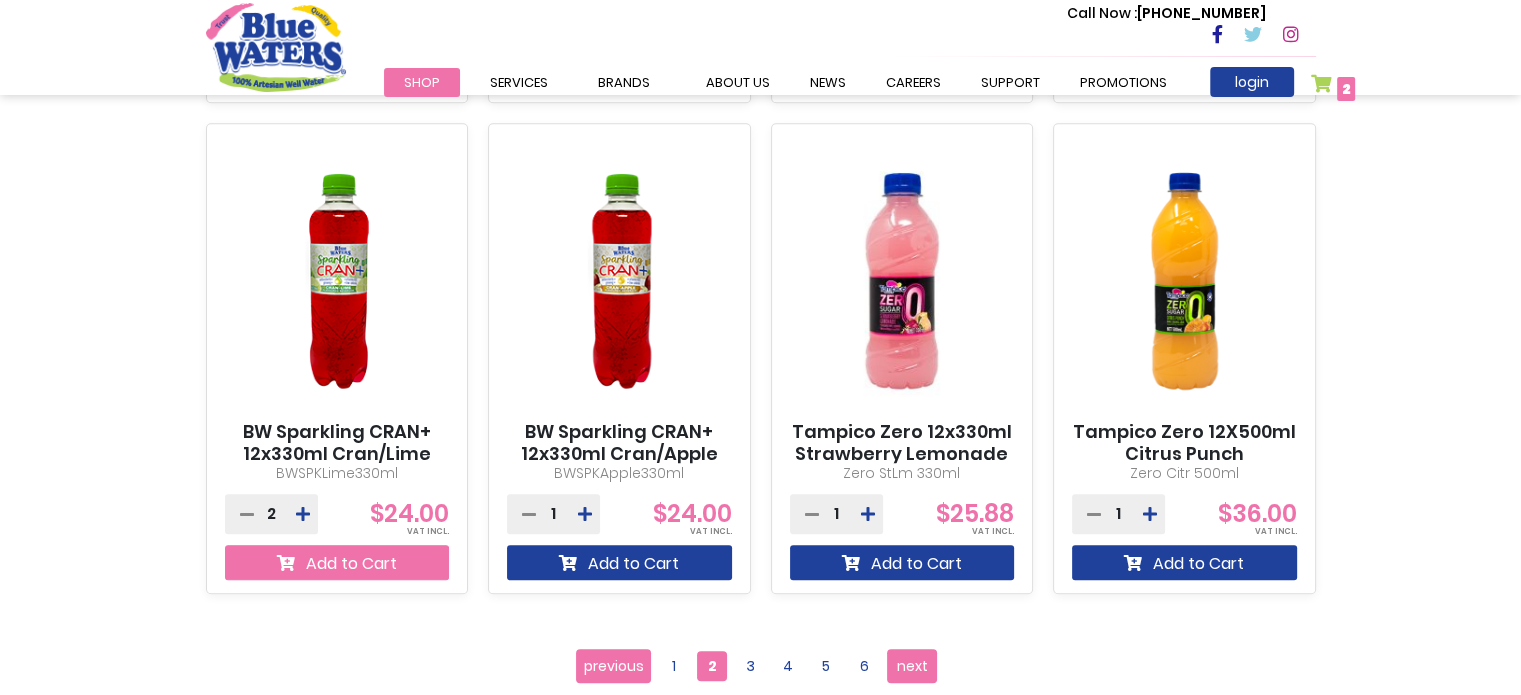 click on "Add to Cart" at bounding box center (337, 562) 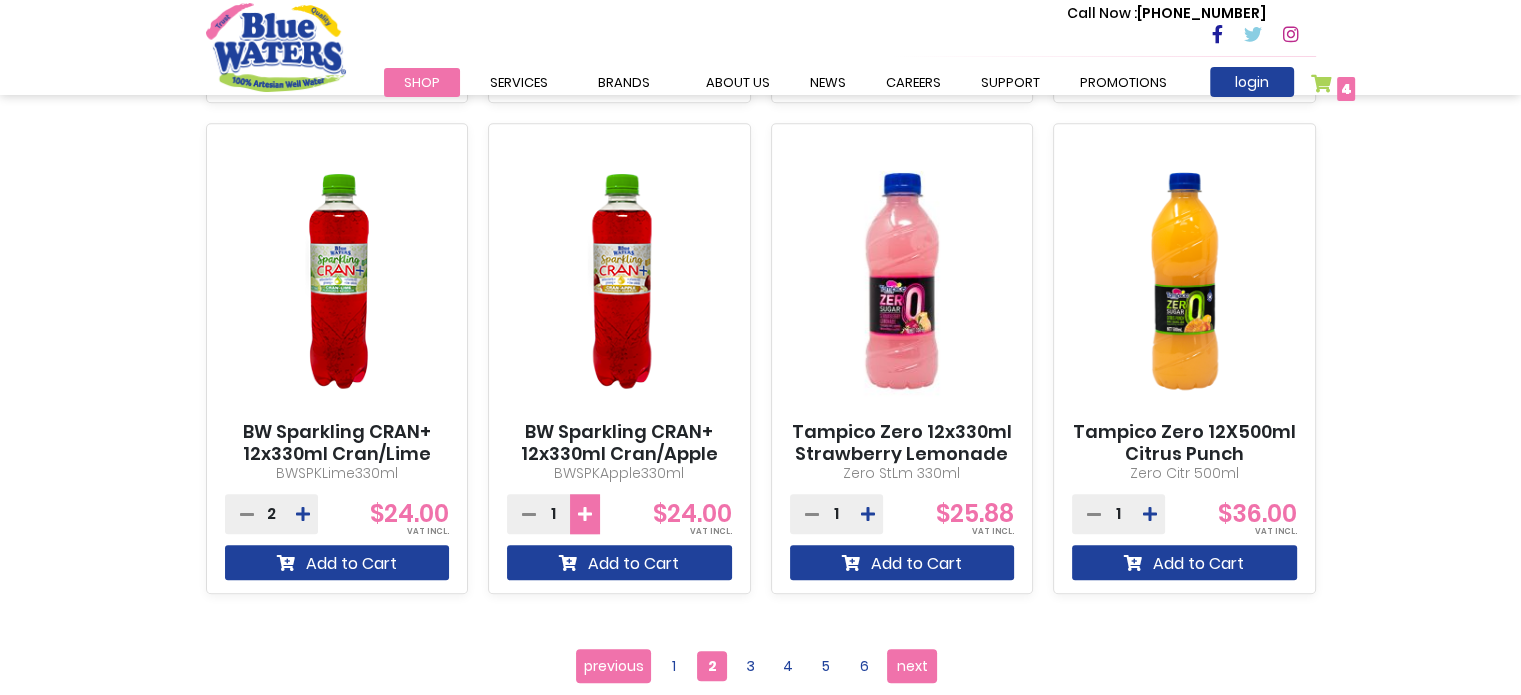 click at bounding box center [585, 514] 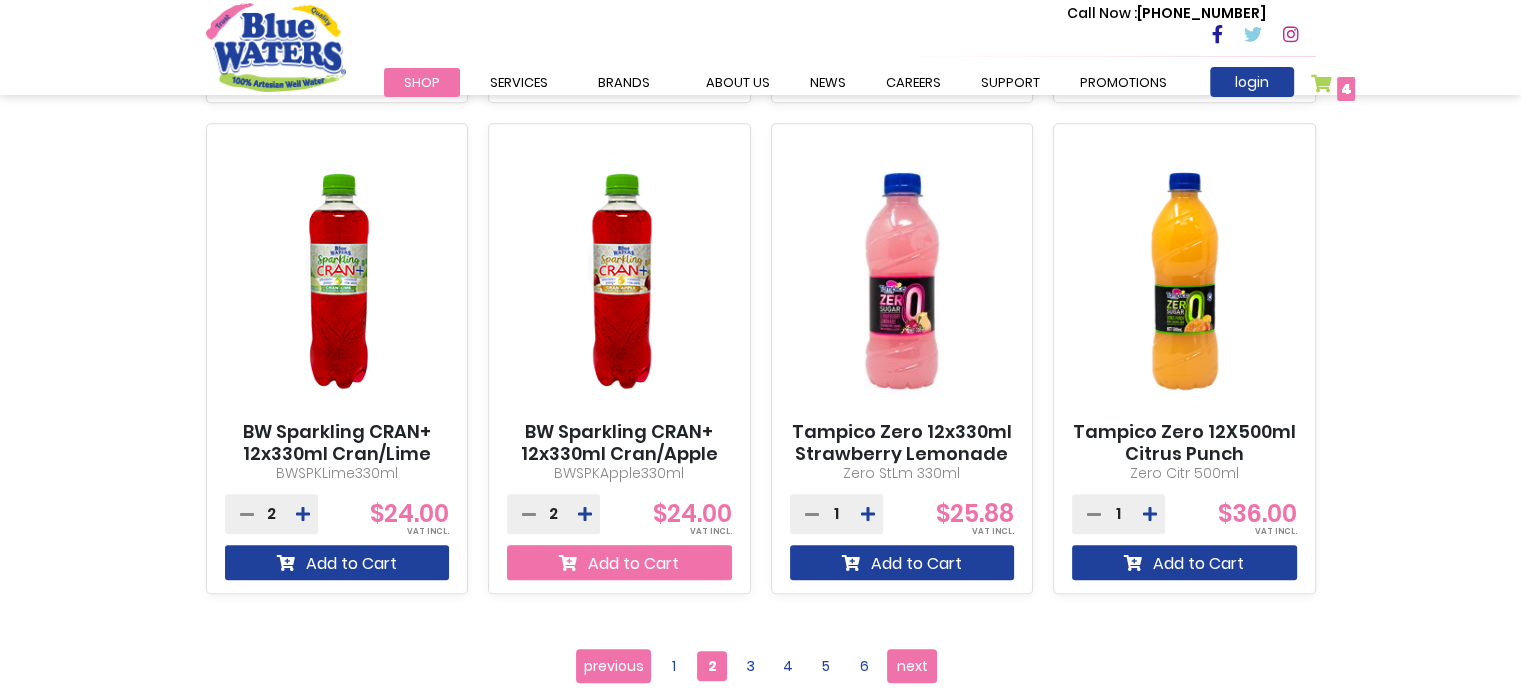 click on "Add to Cart" at bounding box center (619, 562) 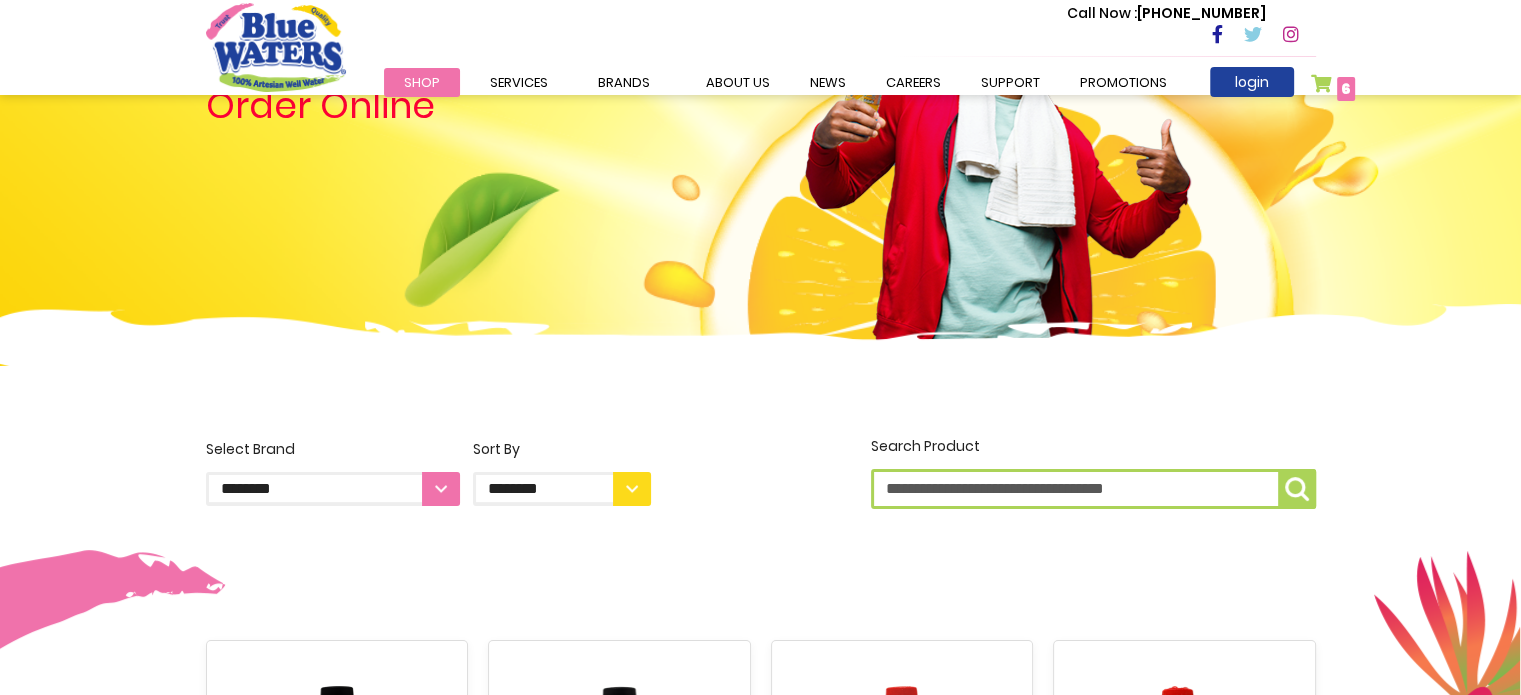 scroll, scrollTop: 0, scrollLeft: 0, axis: both 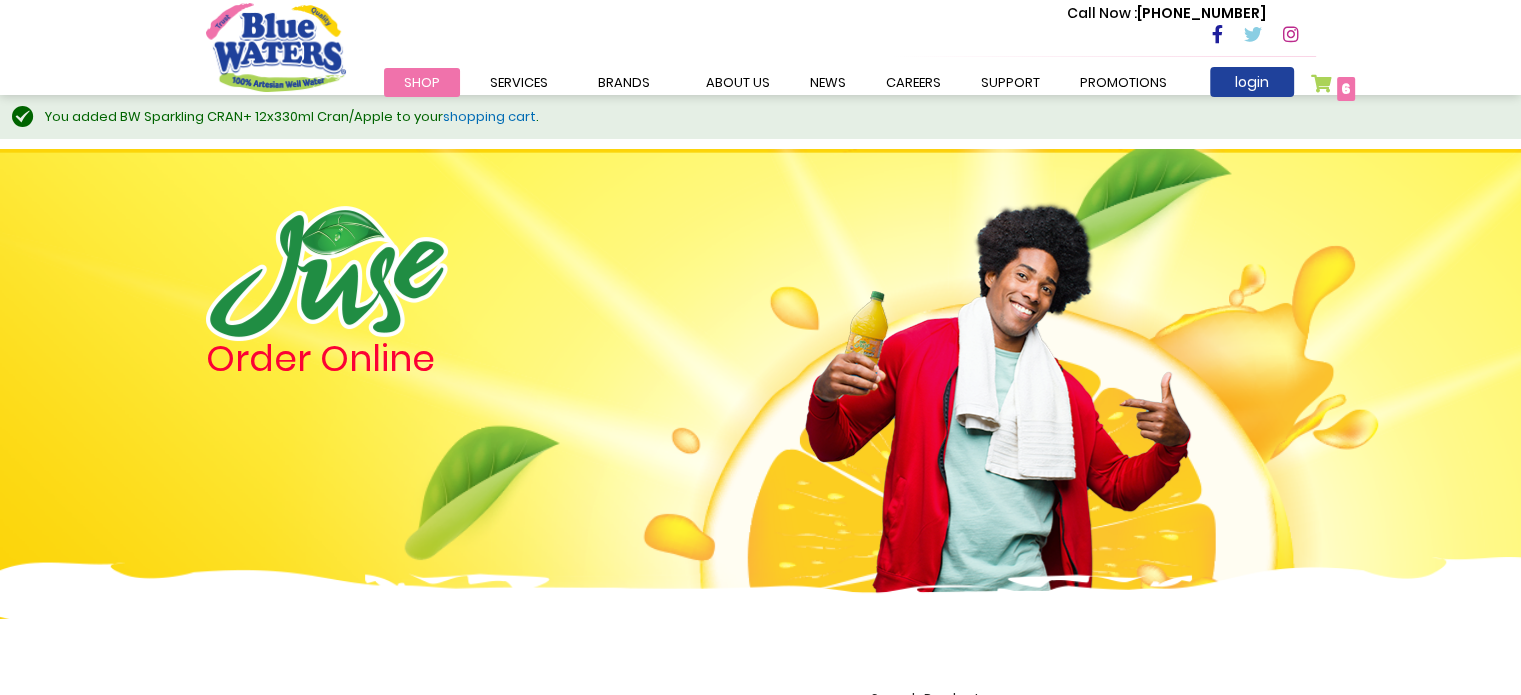 click on "6
6
items" at bounding box center [1346, 89] 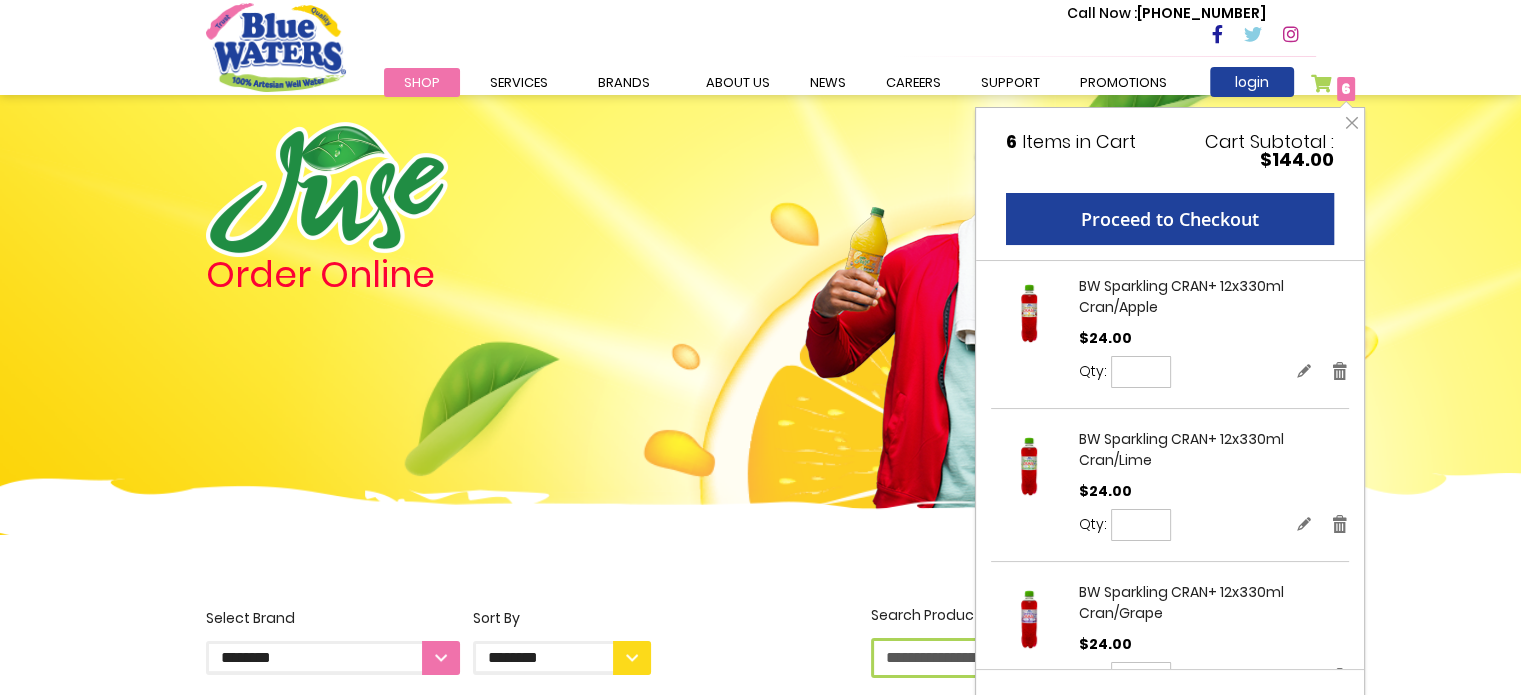 scroll, scrollTop: 300, scrollLeft: 0, axis: vertical 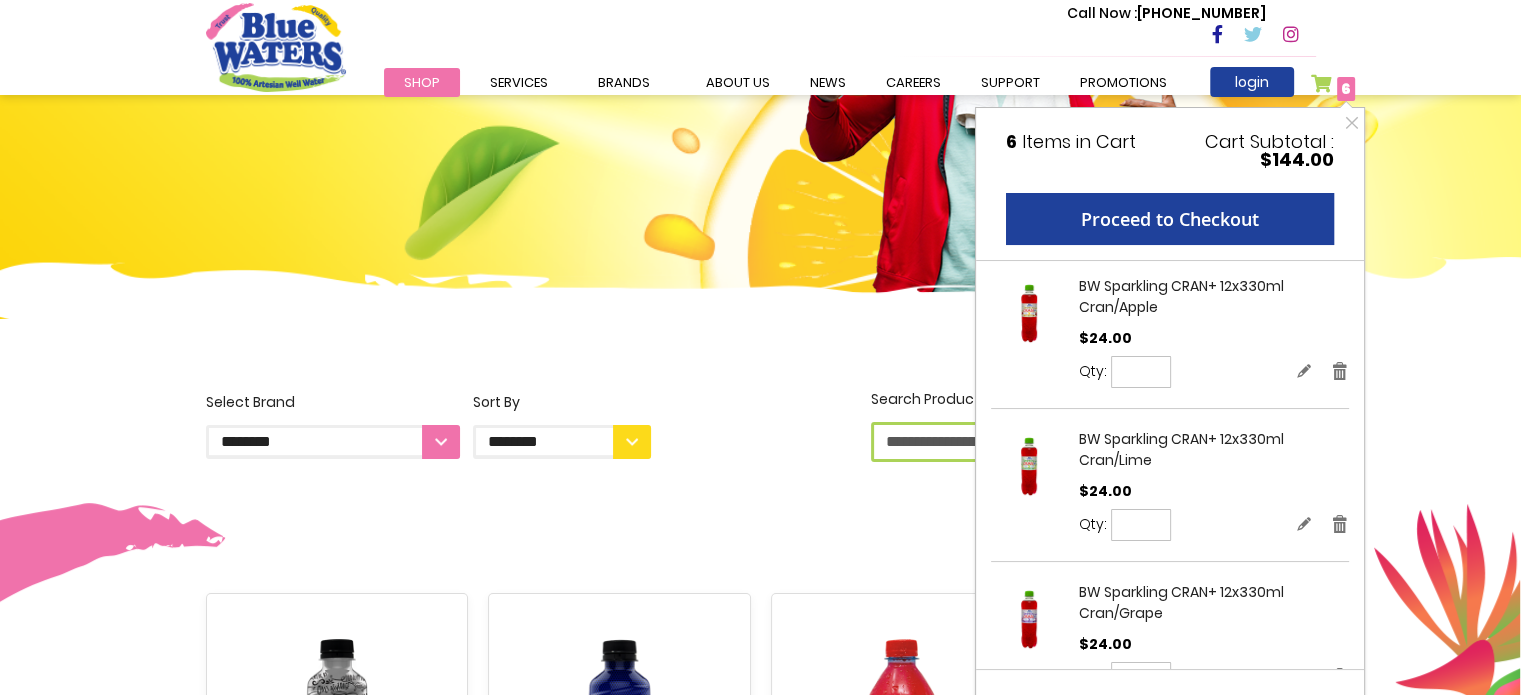 drag, startPoint x: 1144, startPoint y: 367, endPoint x: 1111, endPoint y: 365, distance: 33.06055 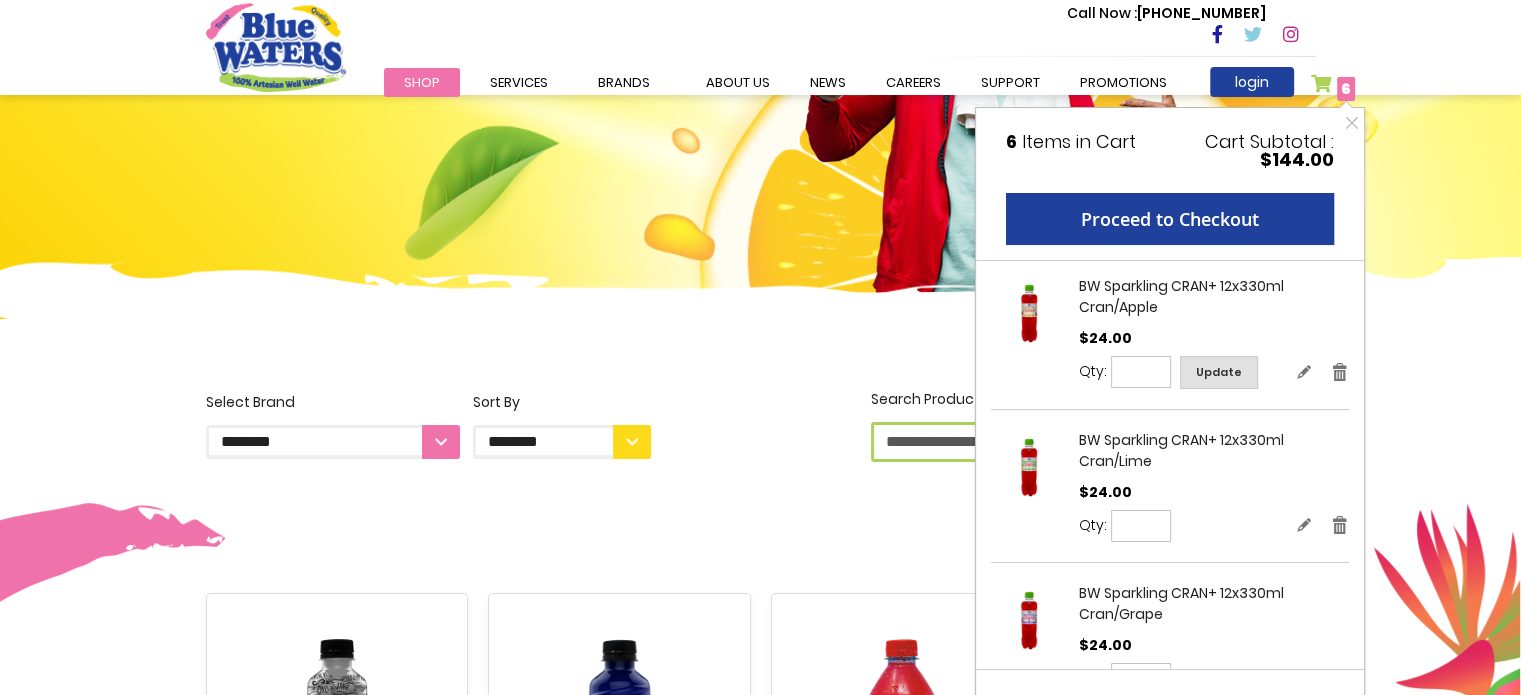 type on "*" 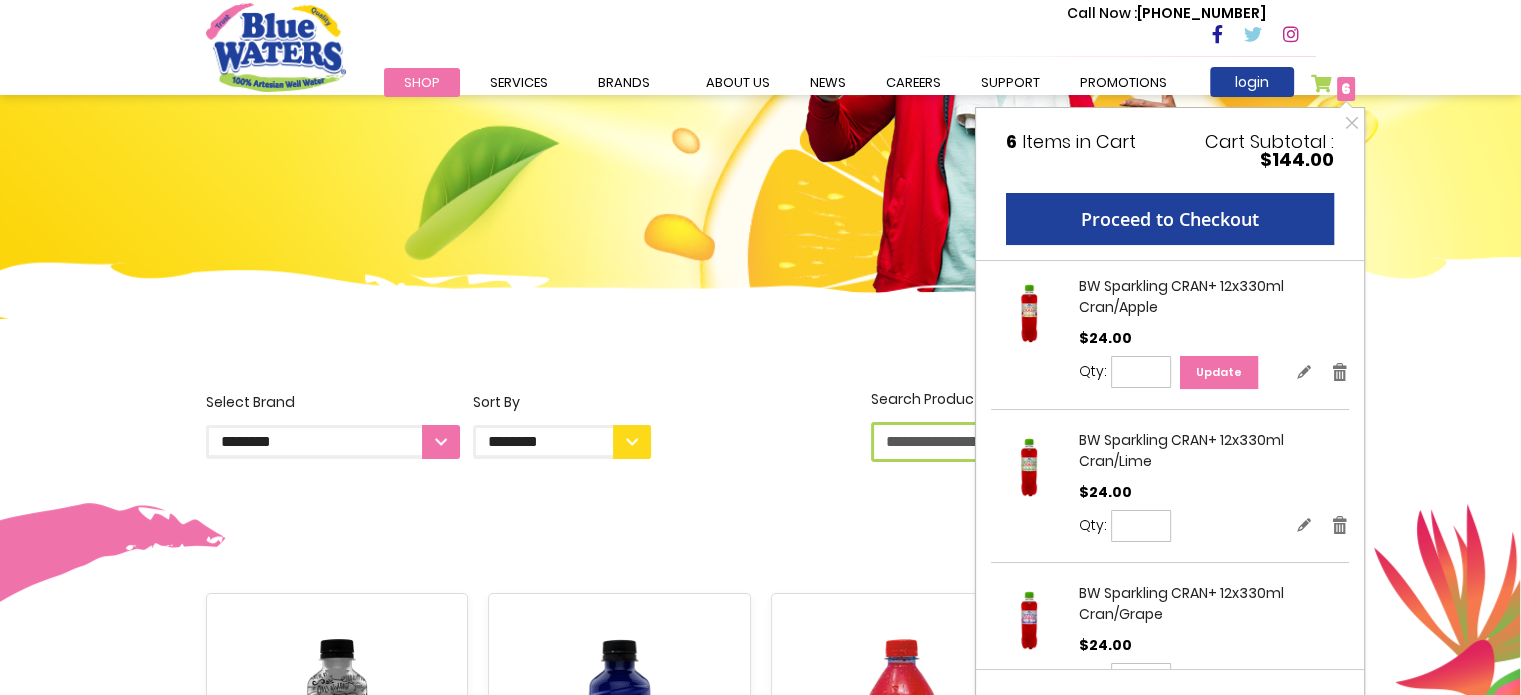 click on "Update" at bounding box center [1219, 372] 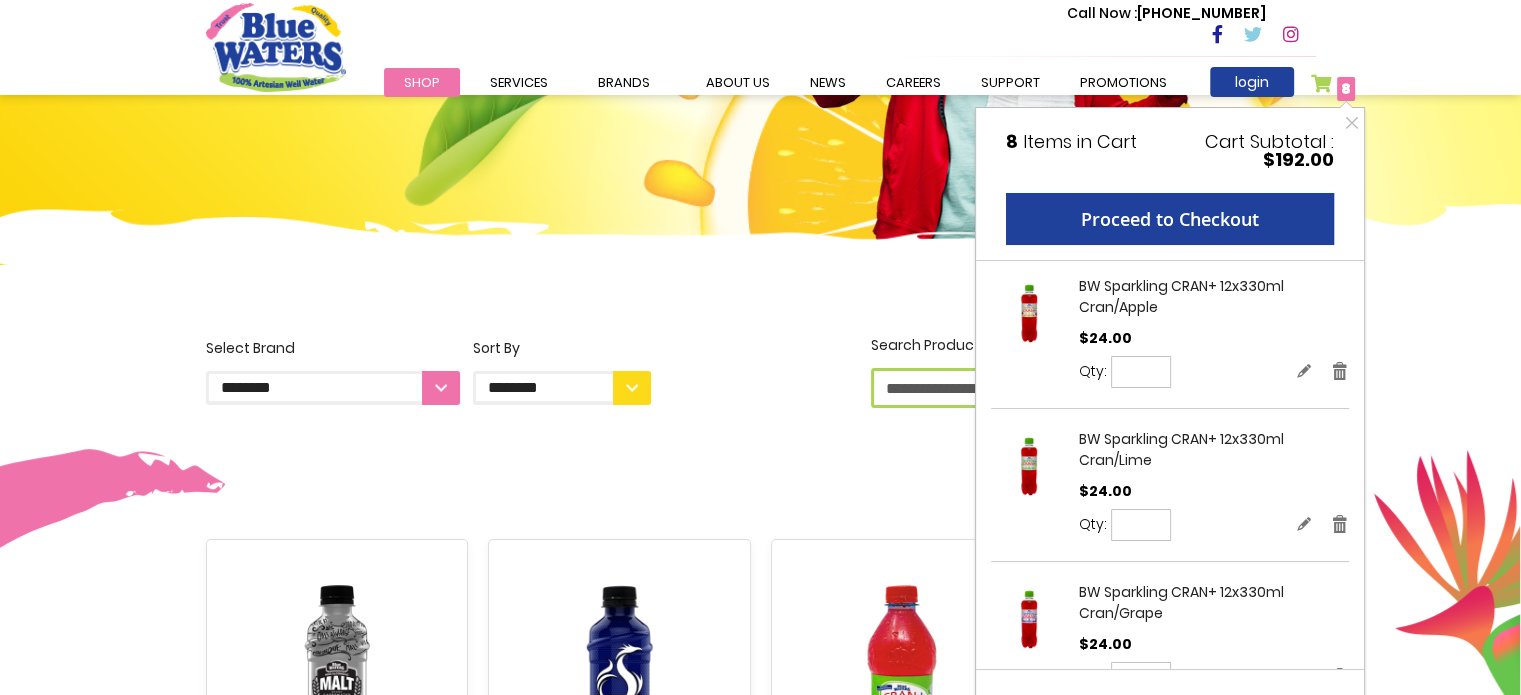 scroll, scrollTop: 247, scrollLeft: 0, axis: vertical 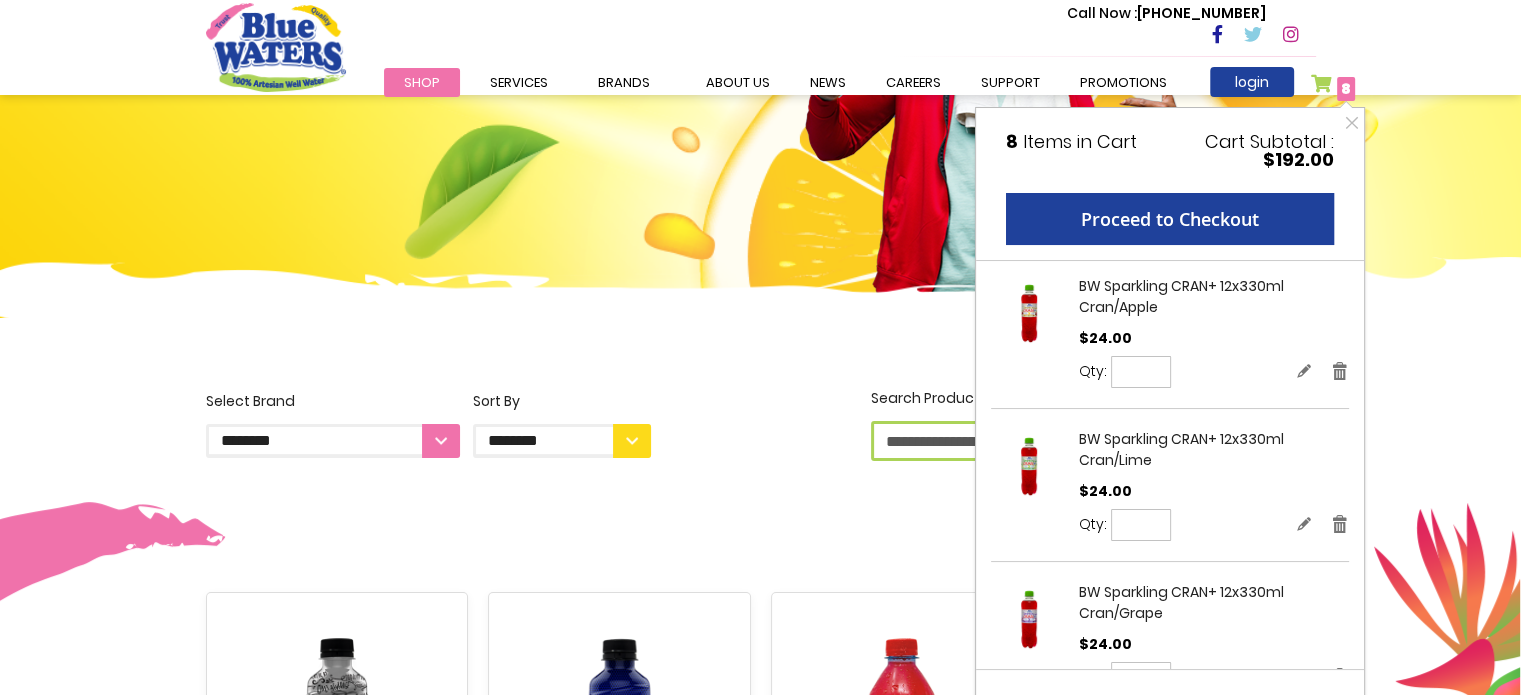 drag, startPoint x: 1148, startPoint y: 519, endPoint x: 1085, endPoint y: 523, distance: 63.126858 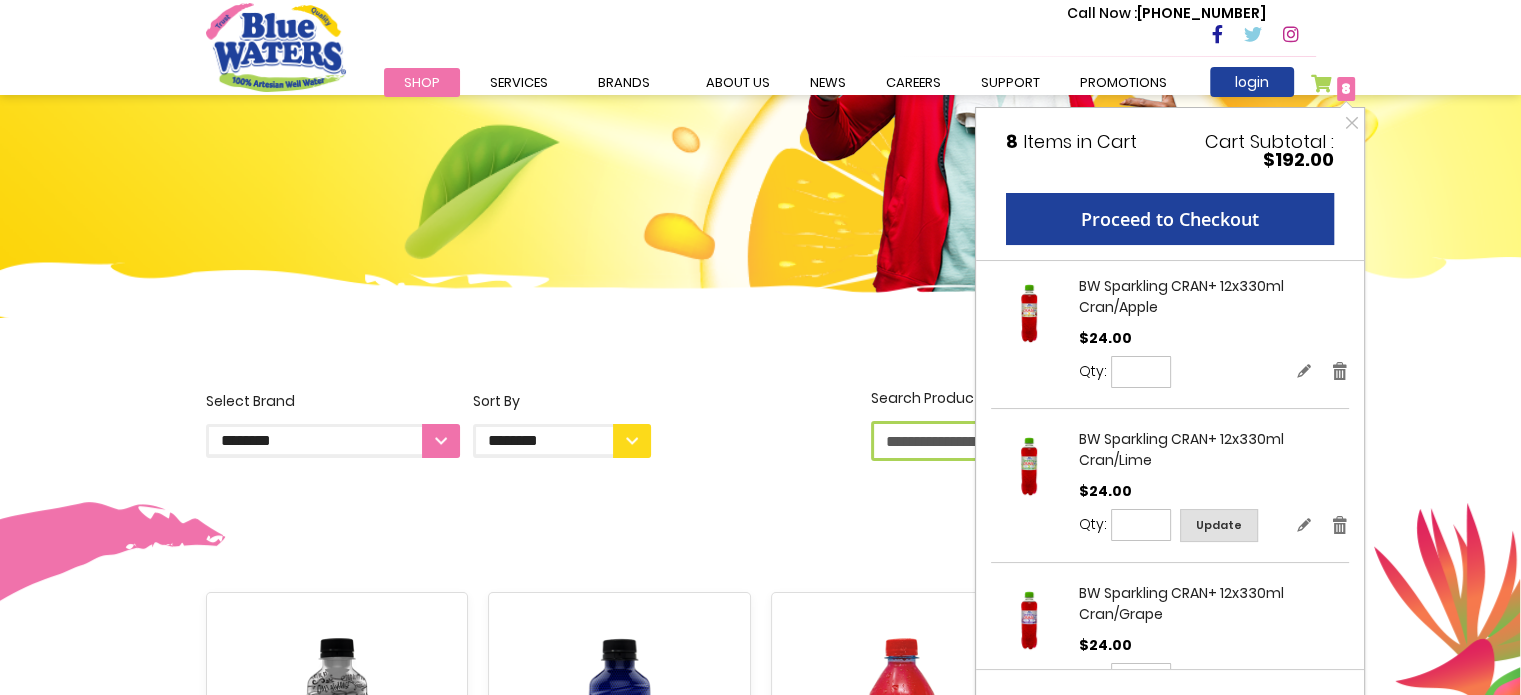type on "*" 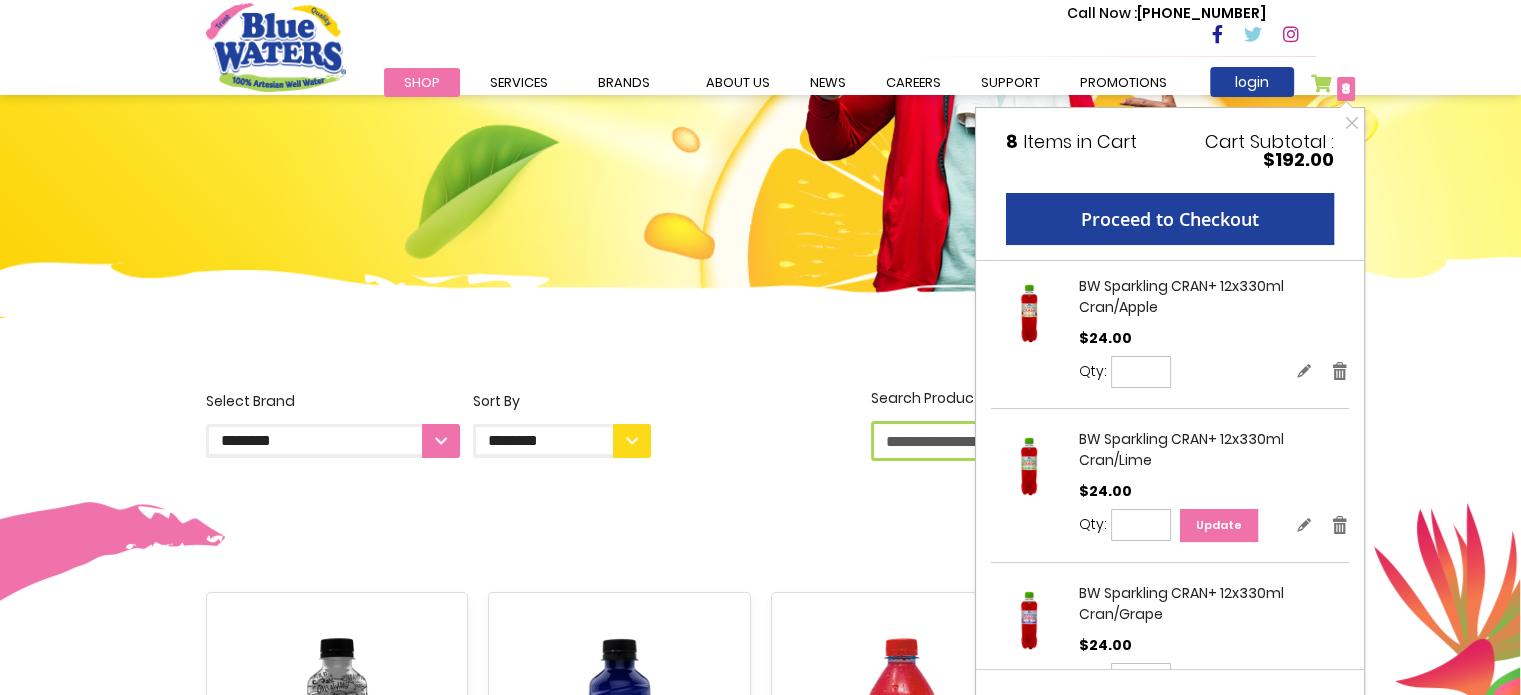 click on "Update" at bounding box center [1219, 525] 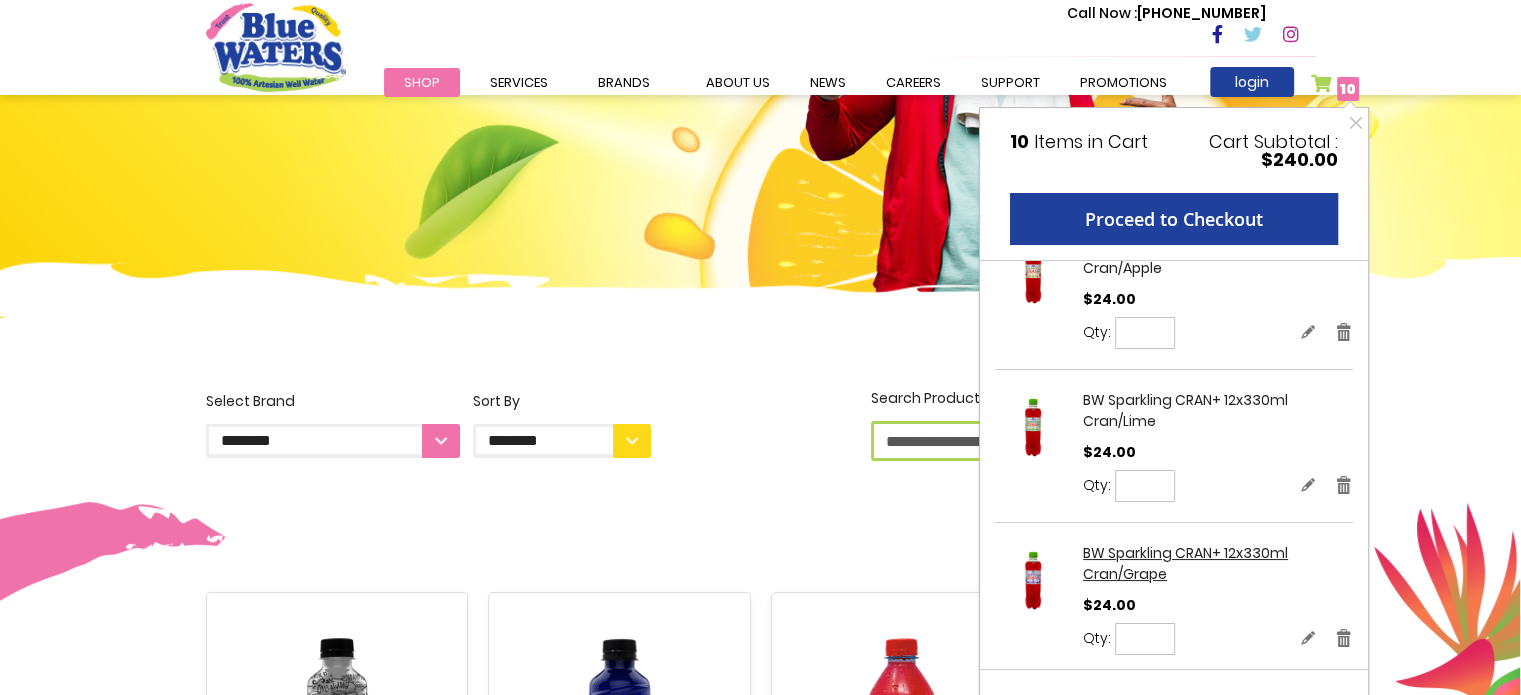 scroll, scrollTop: 57, scrollLeft: 0, axis: vertical 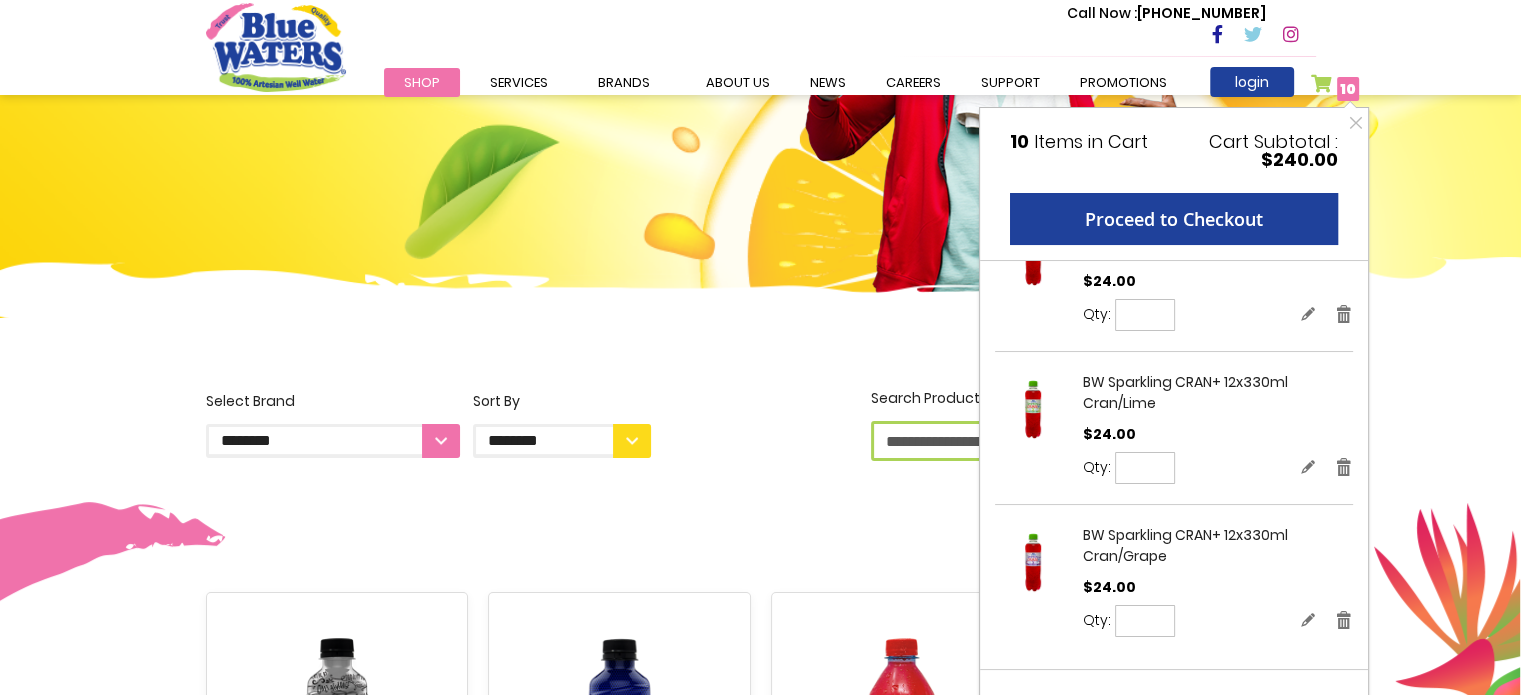 drag, startPoint x: 1151, startPoint y: 619, endPoint x: 1070, endPoint y: 620, distance: 81.00617 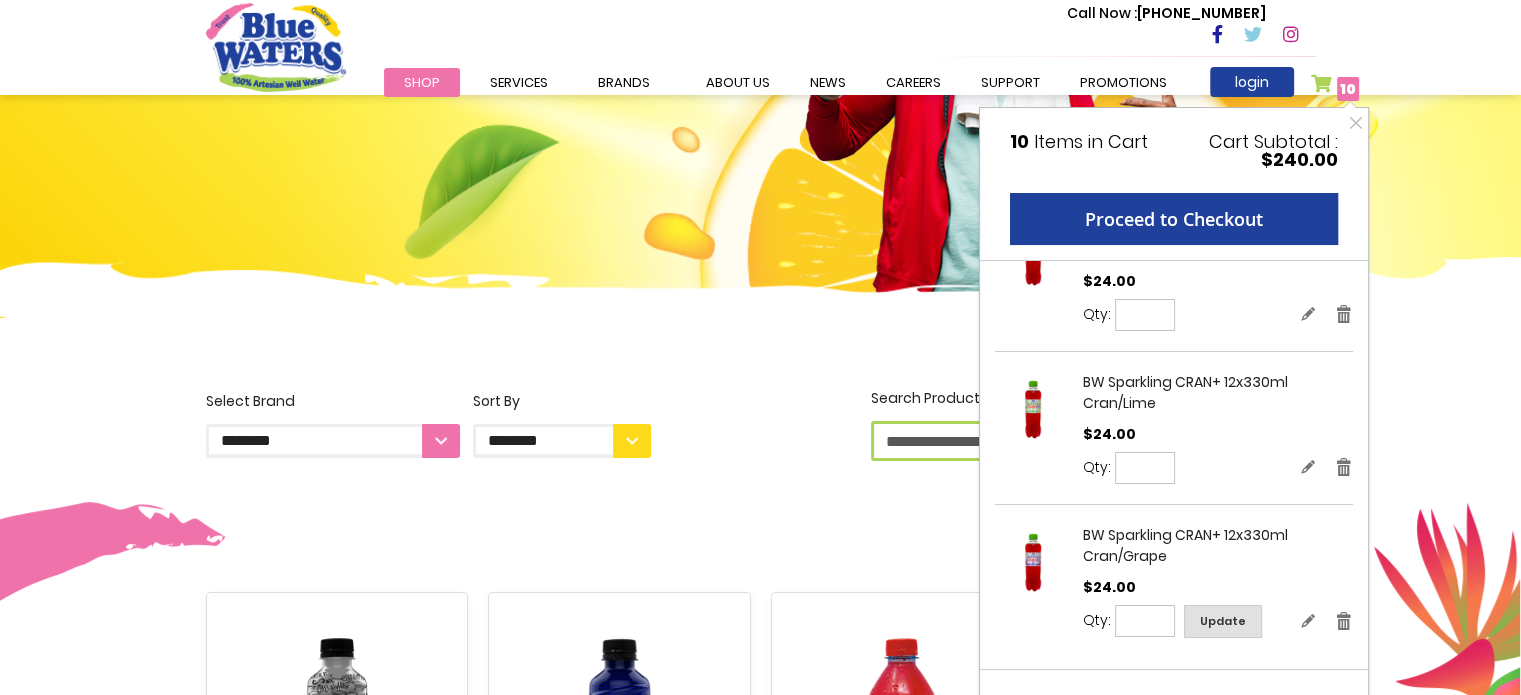 type on "*" 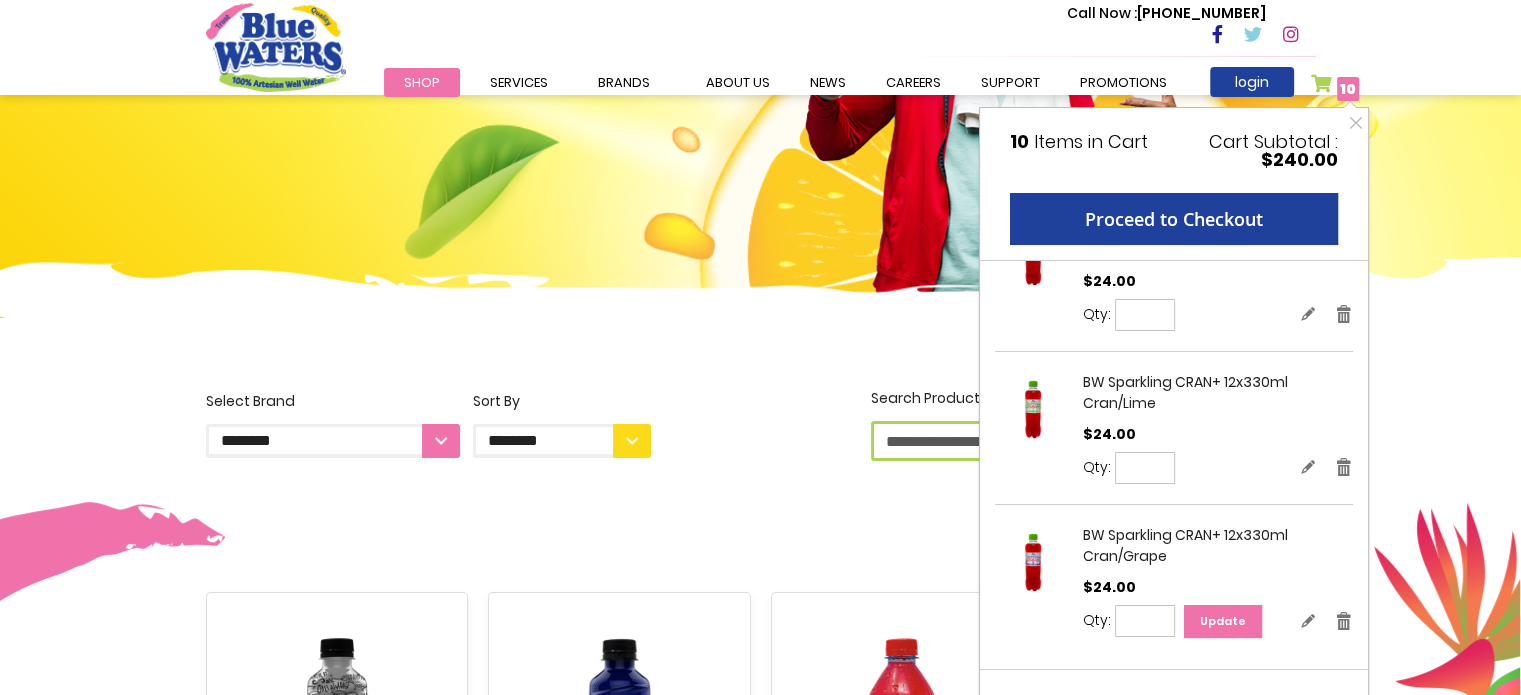 click on "Update" at bounding box center [1223, 621] 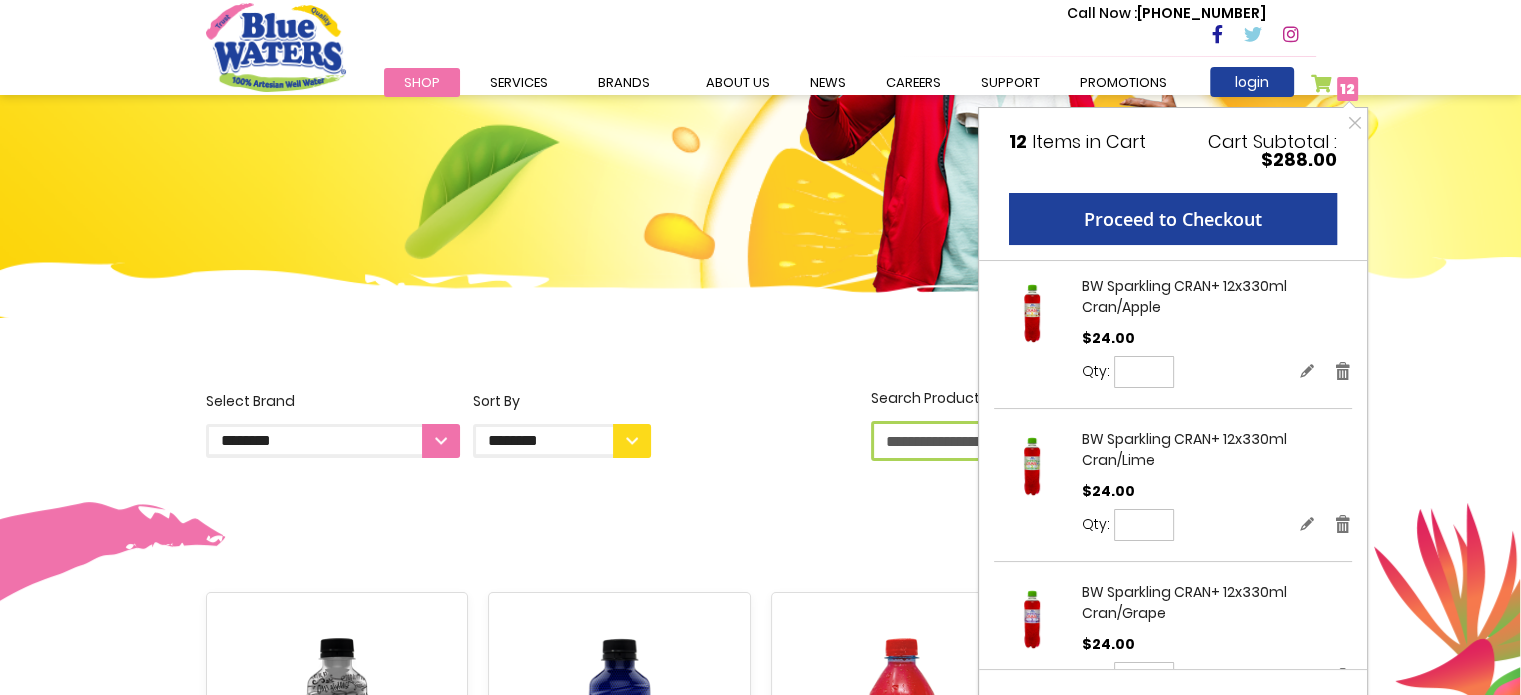 scroll, scrollTop: 57, scrollLeft: 0, axis: vertical 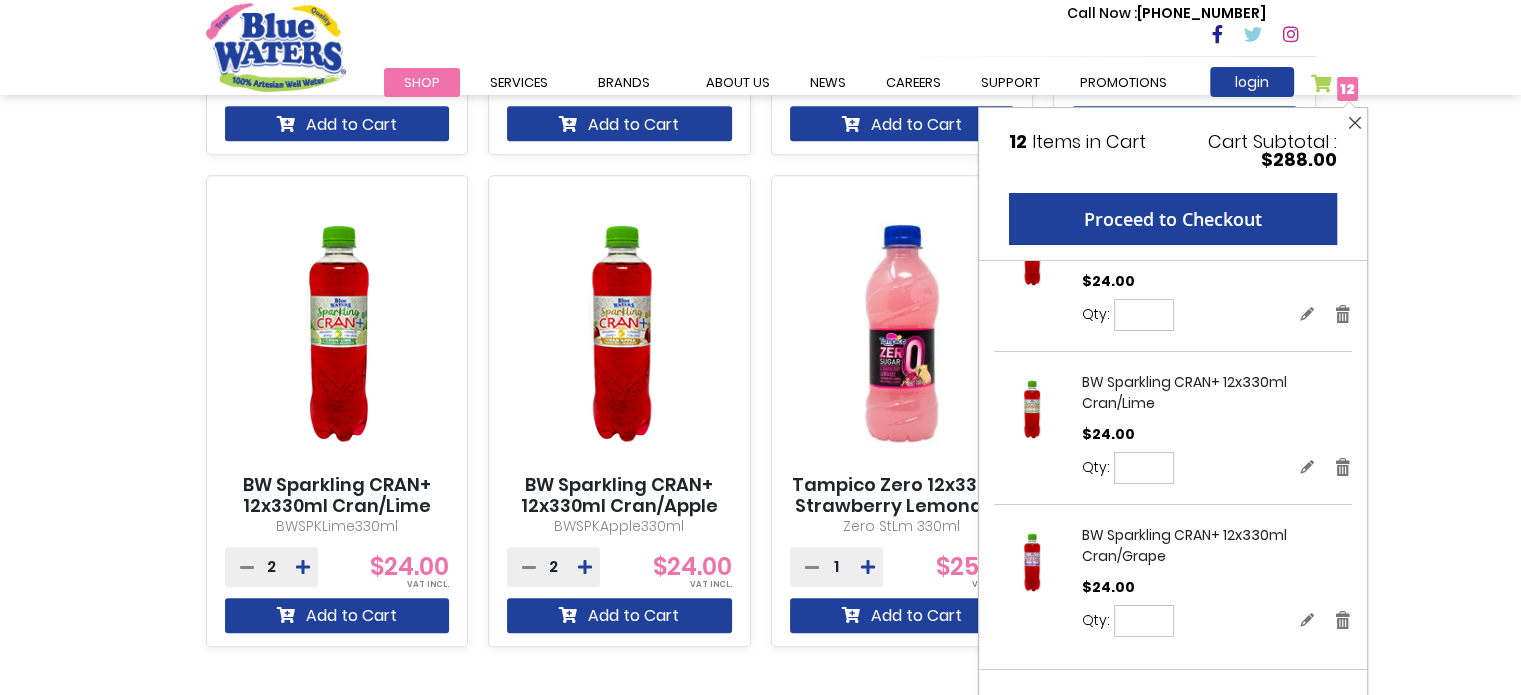 click on "Close" at bounding box center (1354, 123) 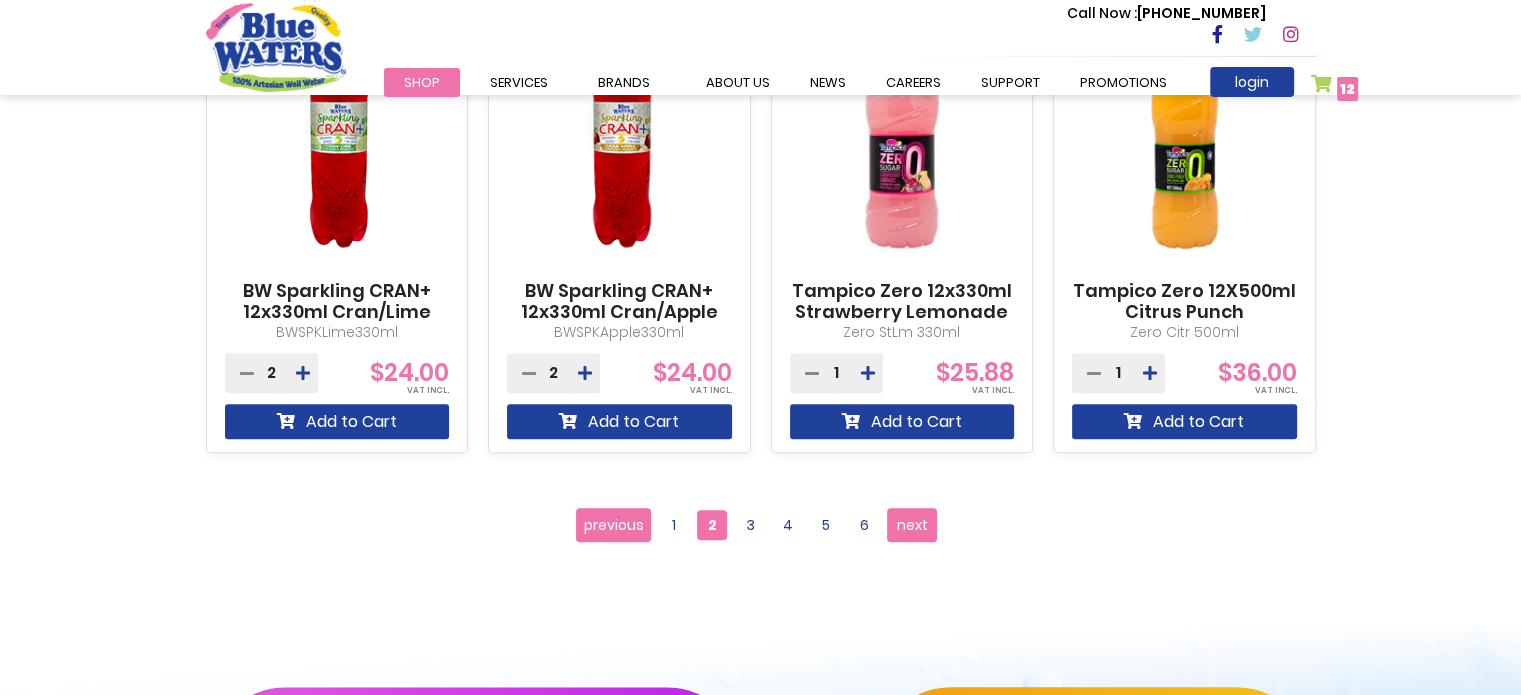 scroll, scrollTop: 1847, scrollLeft: 0, axis: vertical 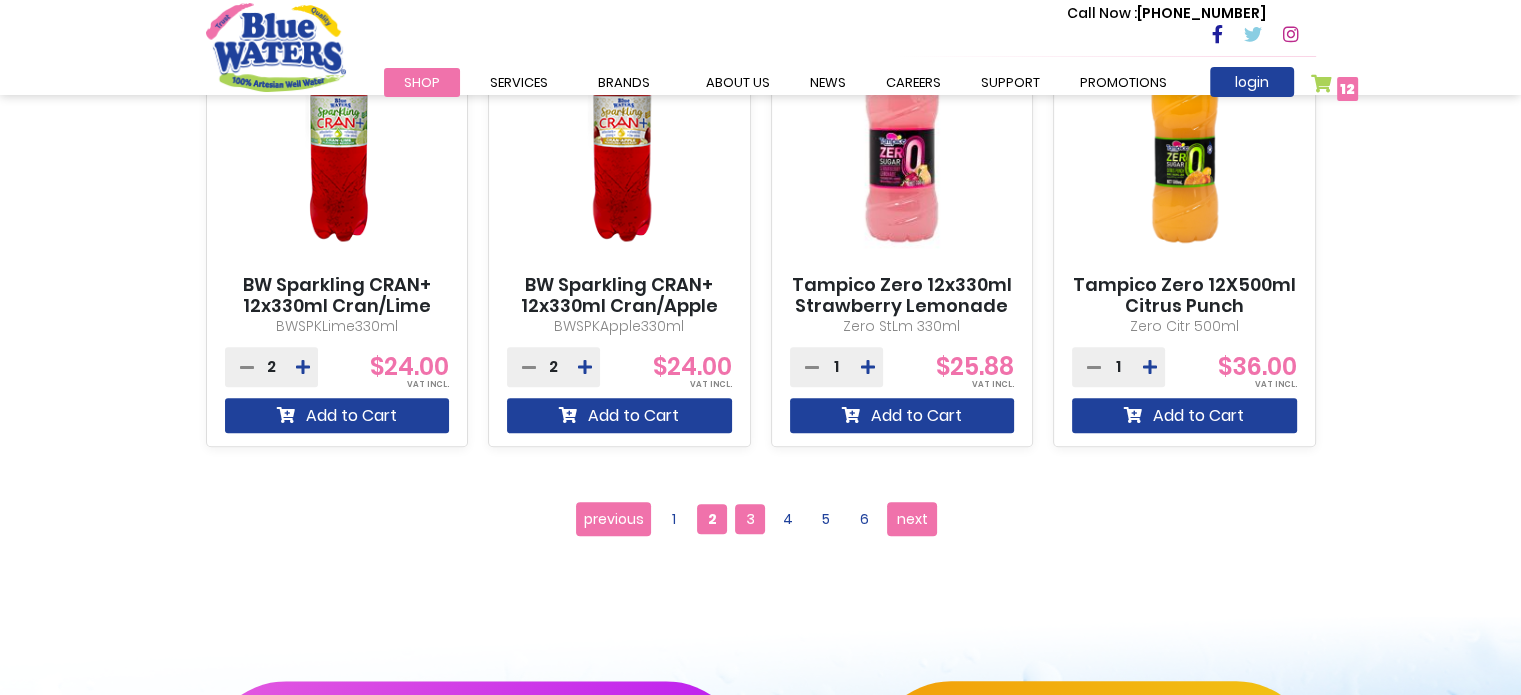 click on "3" at bounding box center (750, 519) 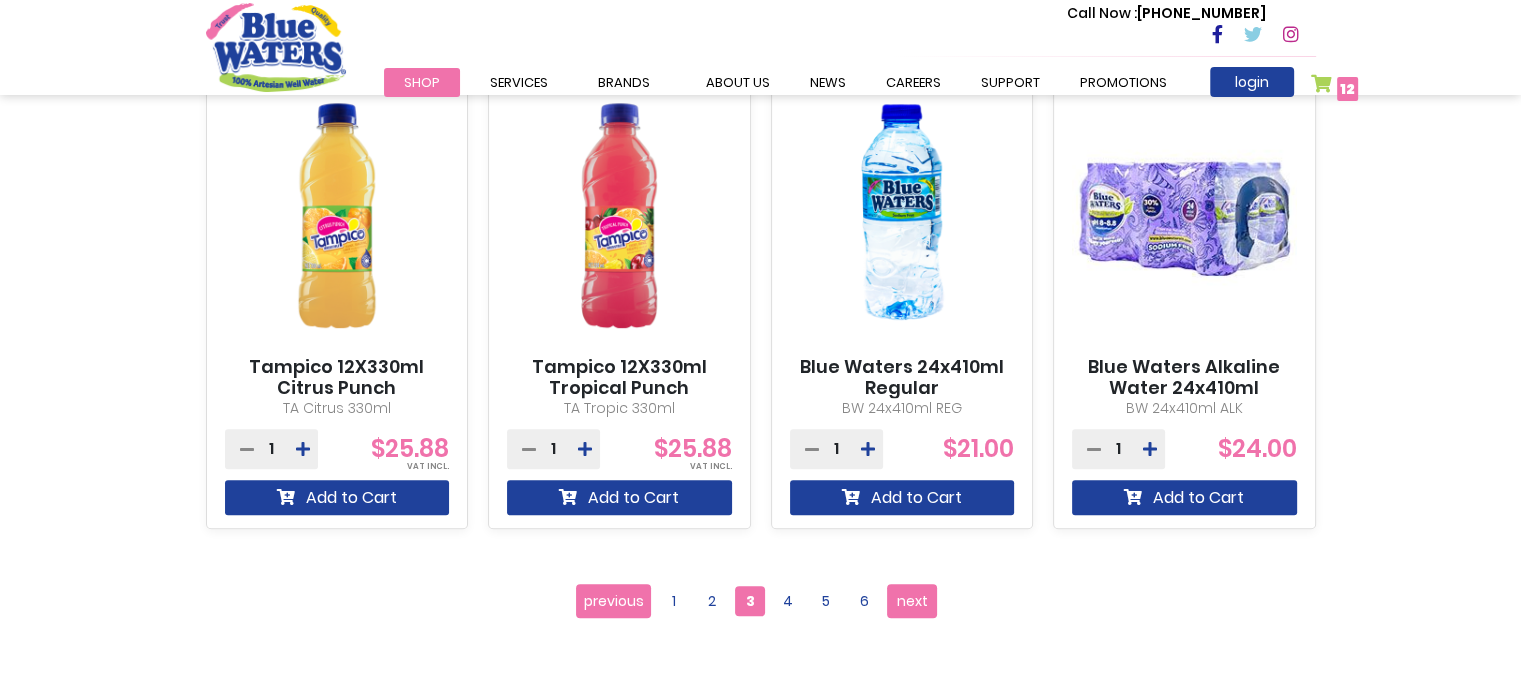 scroll, scrollTop: 1800, scrollLeft: 0, axis: vertical 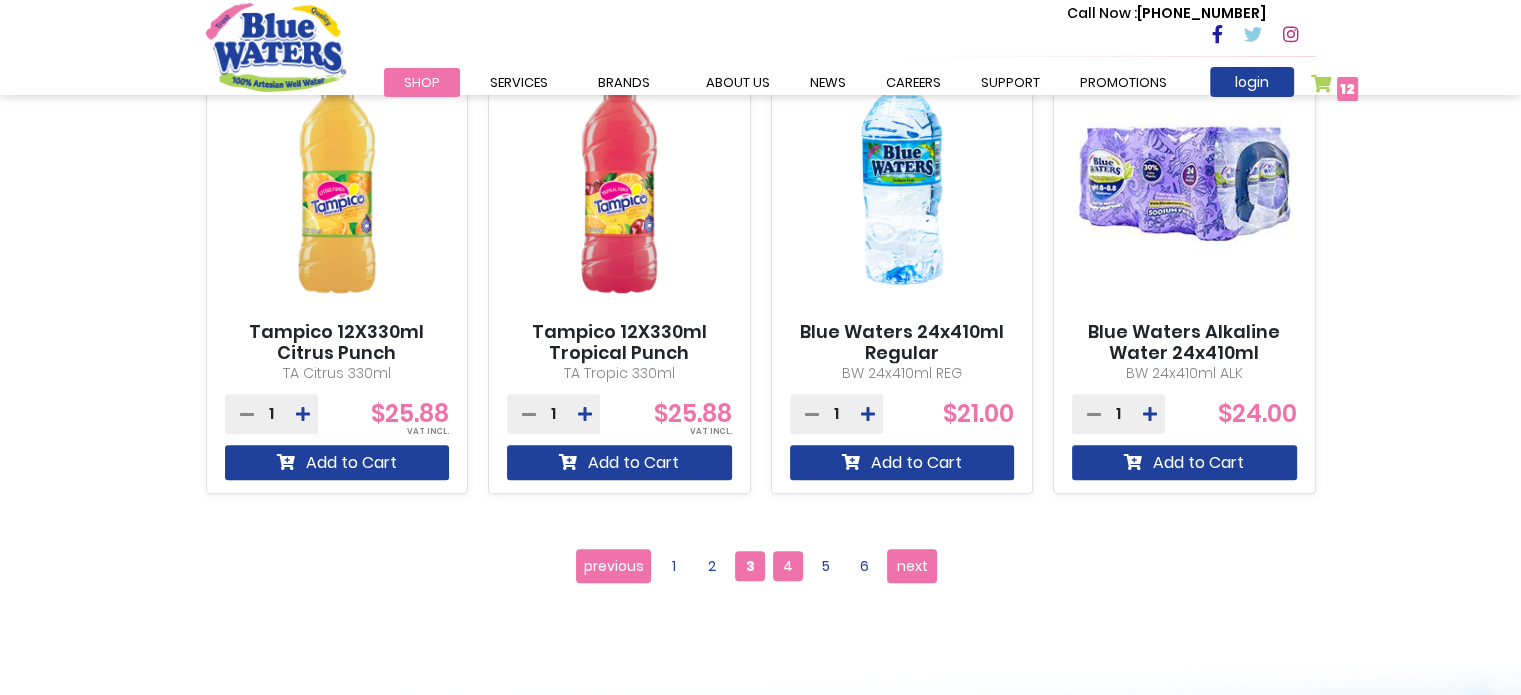 click on "4" at bounding box center [788, 566] 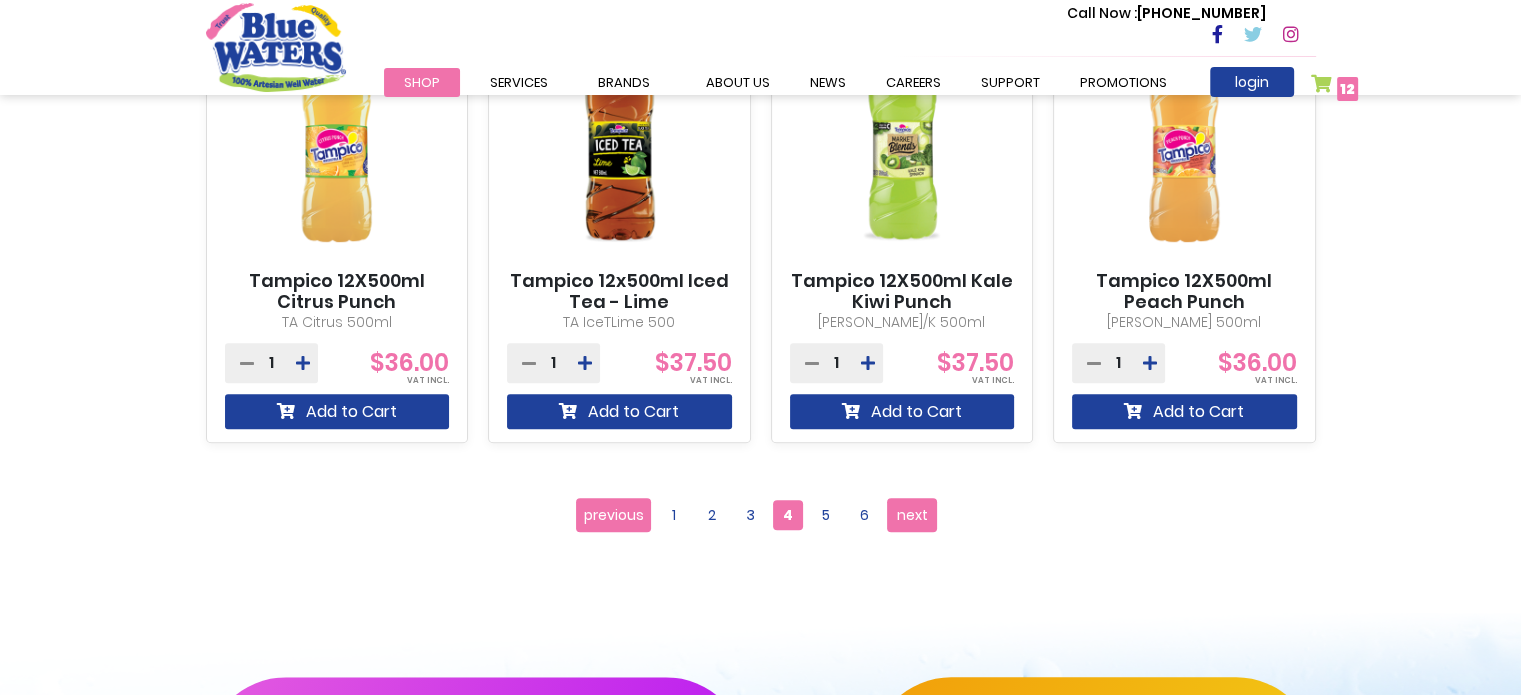 scroll, scrollTop: 1900, scrollLeft: 0, axis: vertical 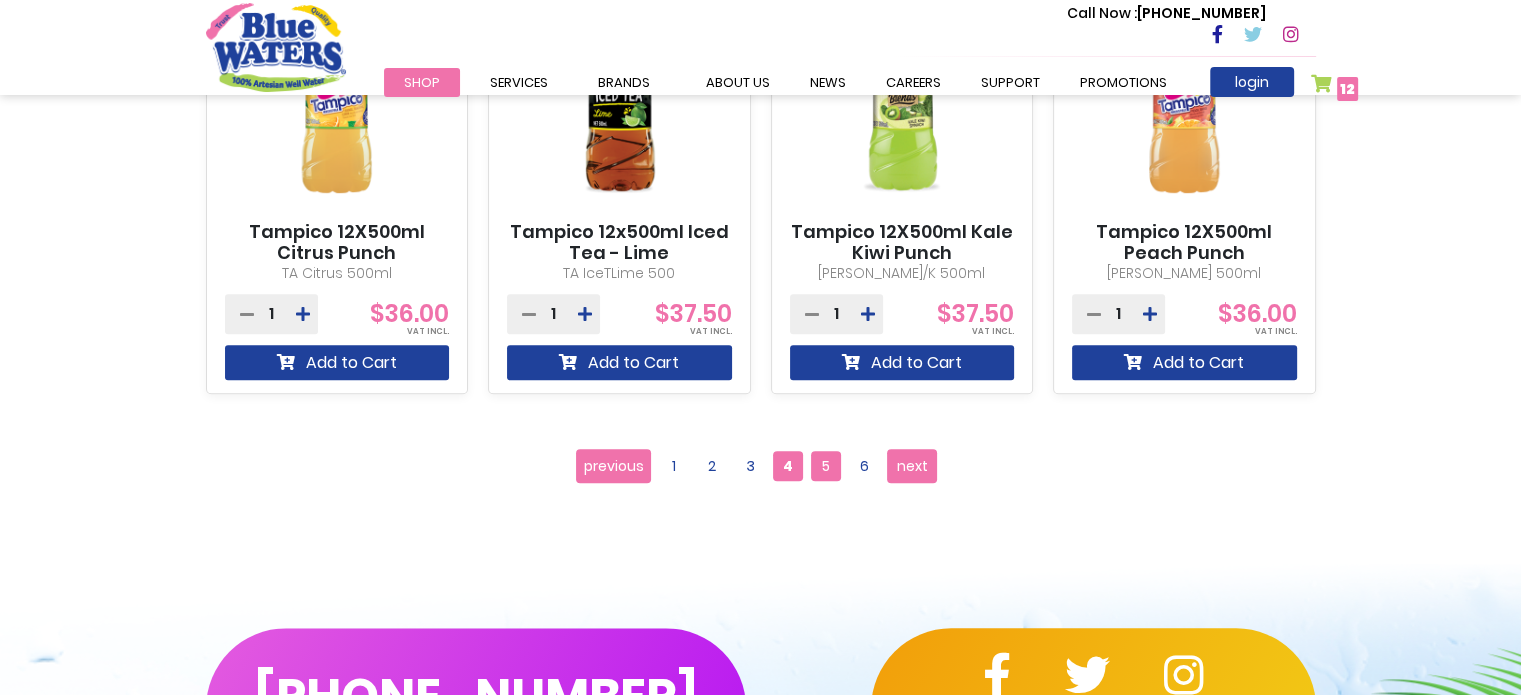click on "5" at bounding box center [826, 466] 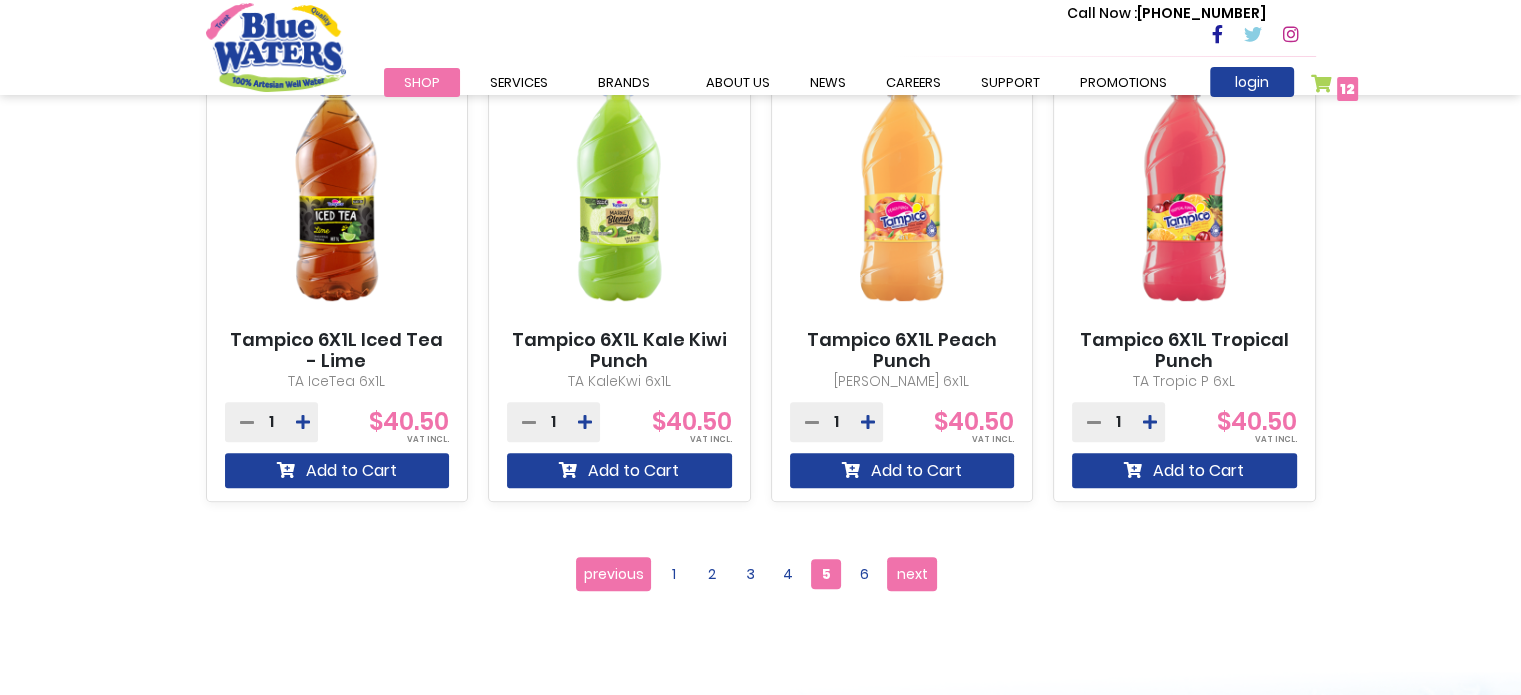 scroll, scrollTop: 1800, scrollLeft: 0, axis: vertical 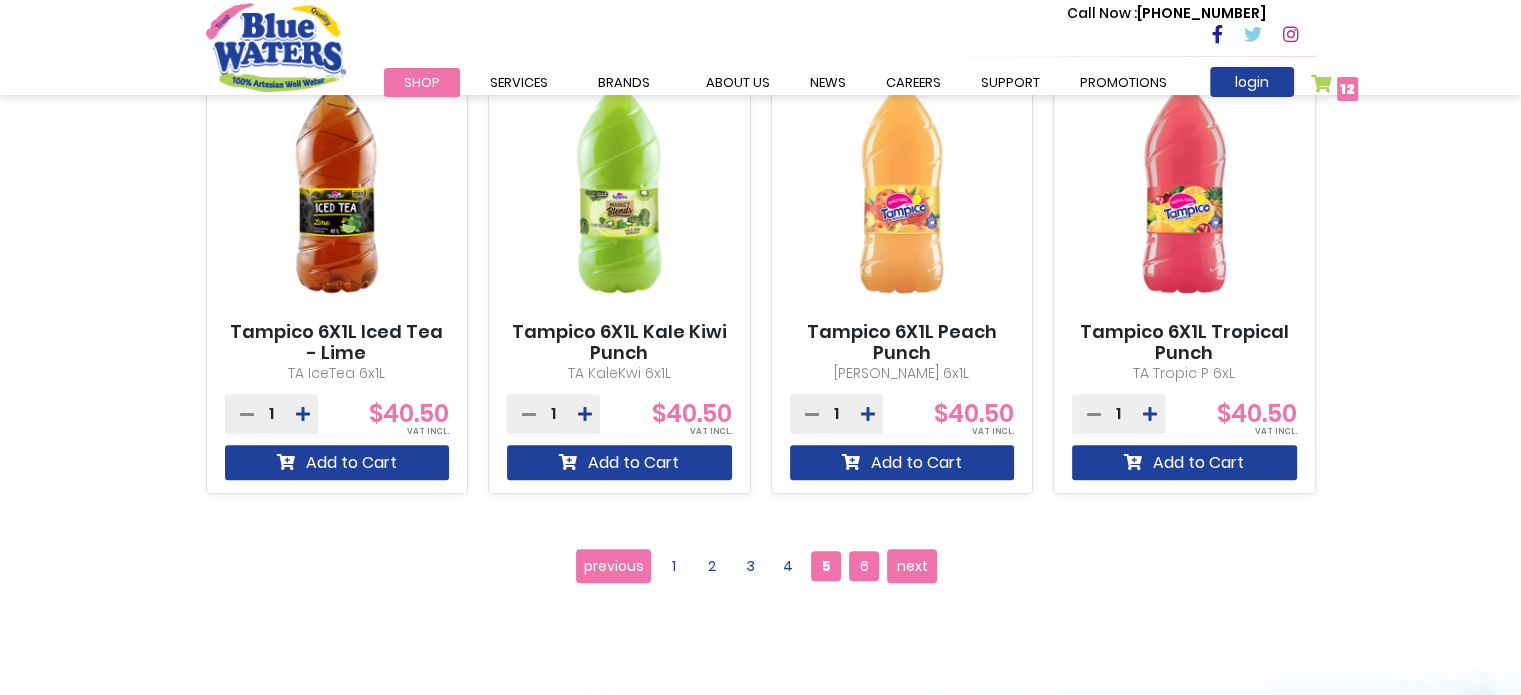 click on "6" at bounding box center [864, 566] 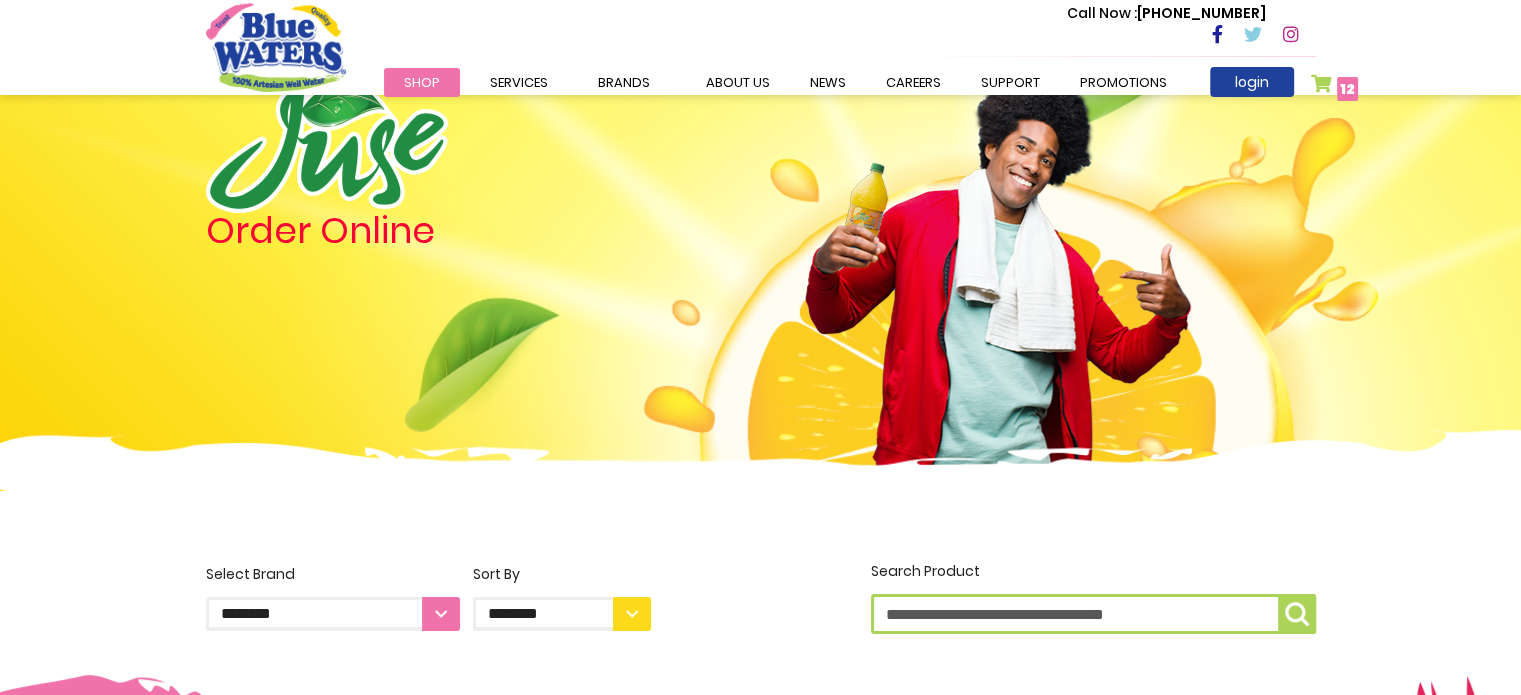 scroll, scrollTop: 0, scrollLeft: 0, axis: both 